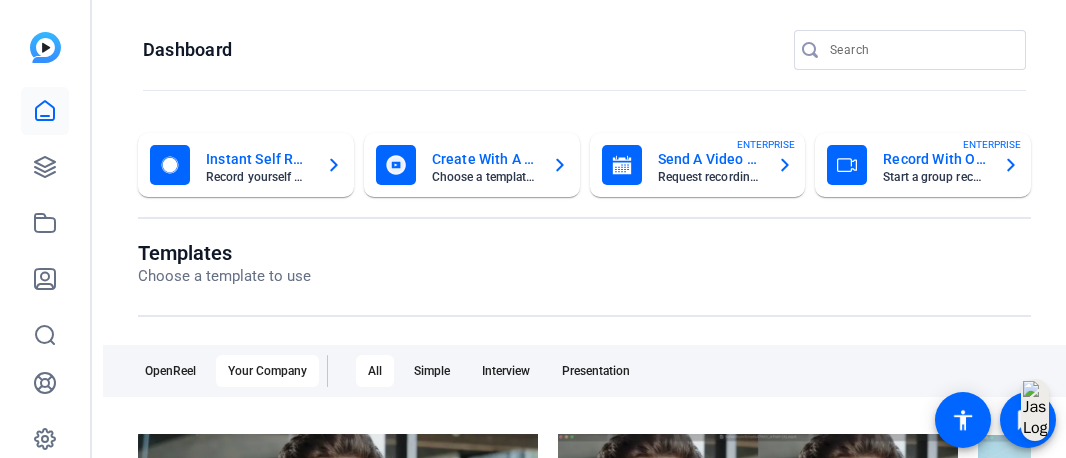 scroll, scrollTop: 0, scrollLeft: 0, axis: both 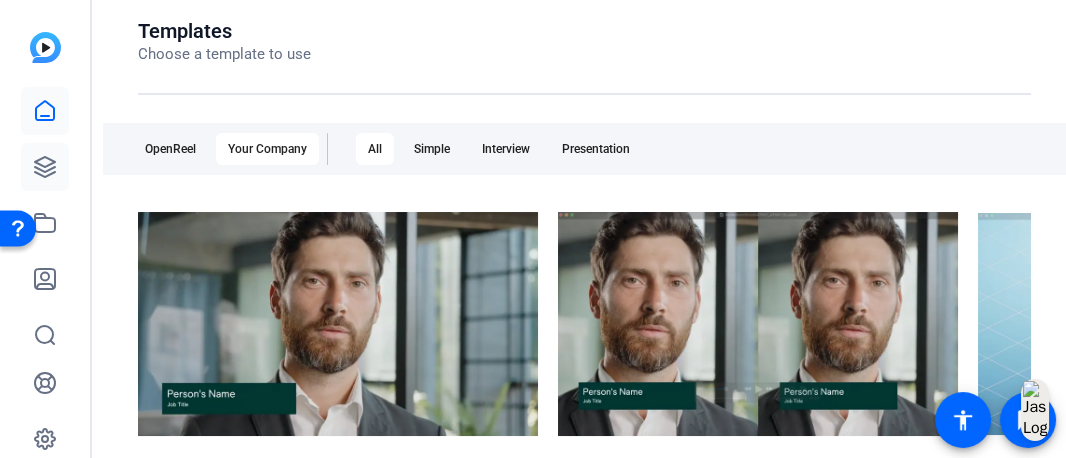 drag, startPoint x: 0, startPoint y: 0, endPoint x: 45, endPoint y: 145, distance: 151.82227 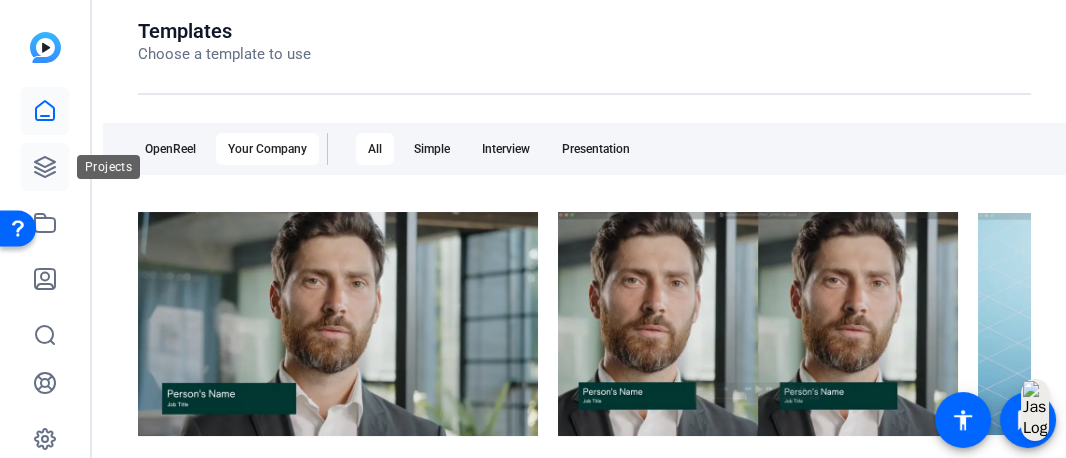 click 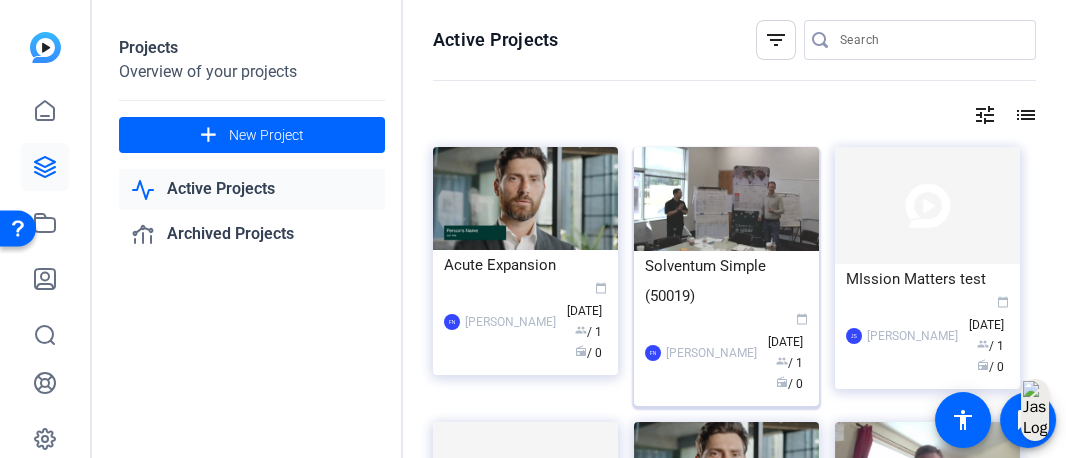 click on "Solventum Simple (50019)" 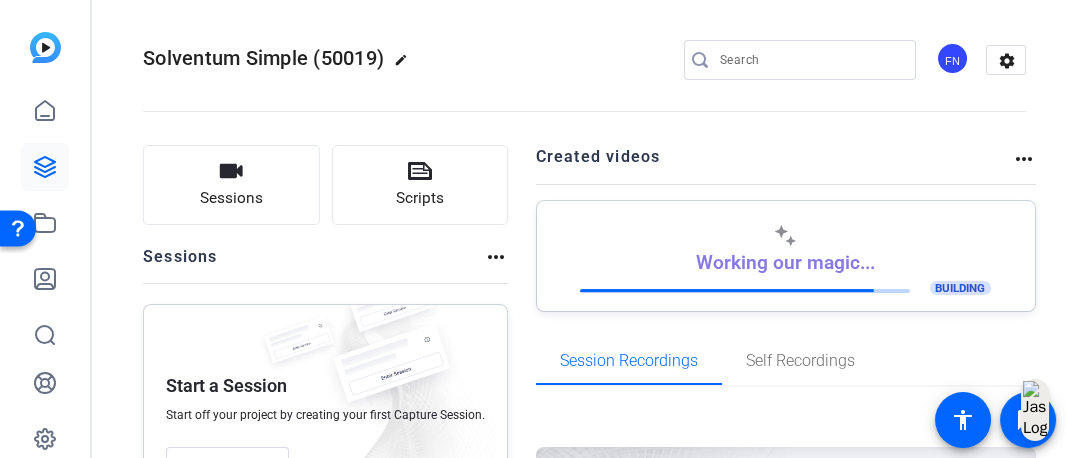 click on "edit" 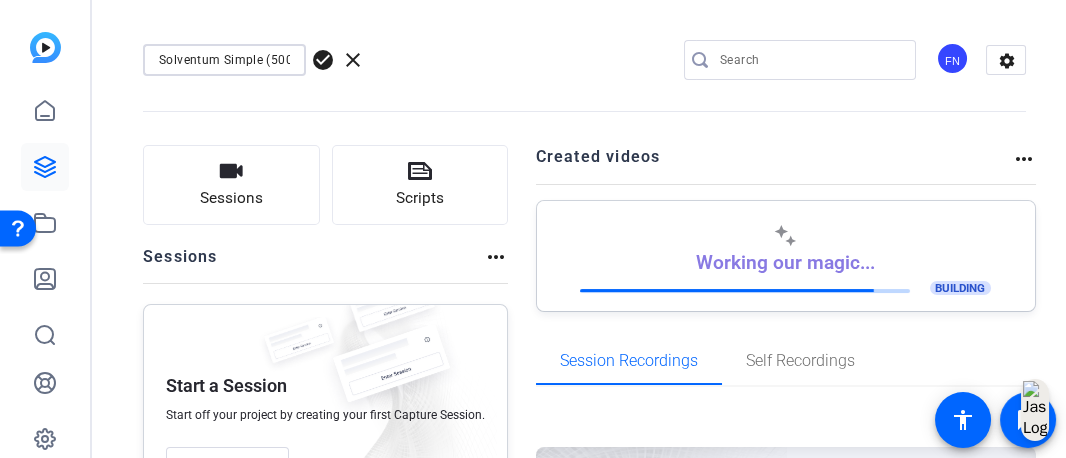 scroll, scrollTop: 0, scrollLeft: 20, axis: horizontal 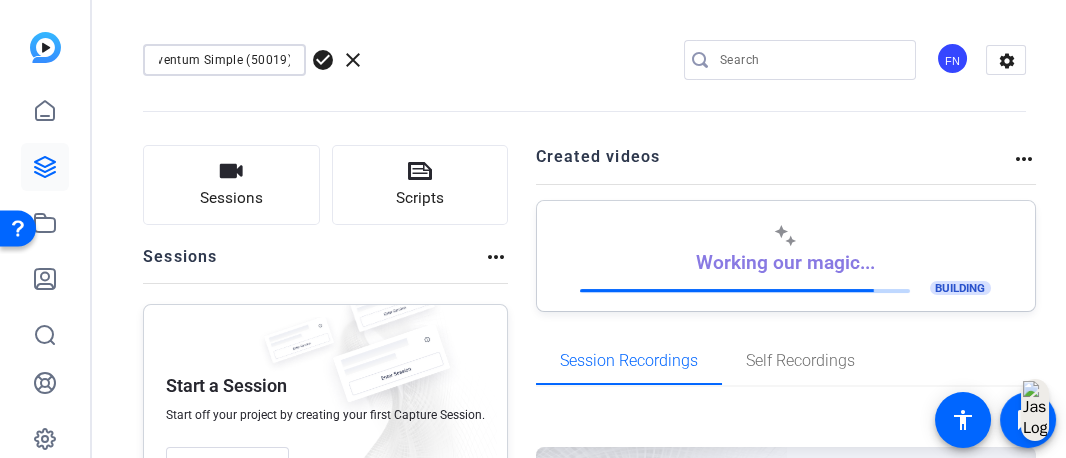drag, startPoint x: 159, startPoint y: 61, endPoint x: 413, endPoint y: 74, distance: 254.33246 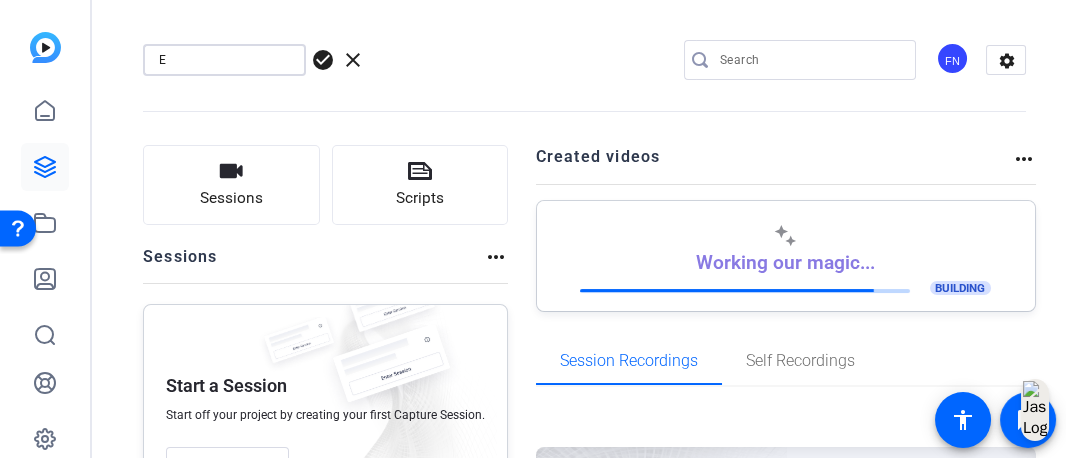 scroll, scrollTop: 0, scrollLeft: 0, axis: both 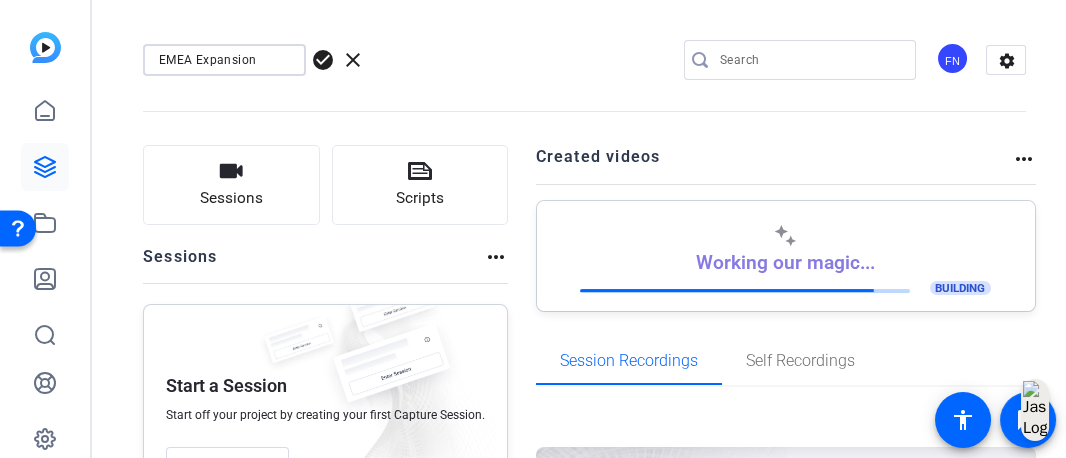 type on "EMEA Expansion" 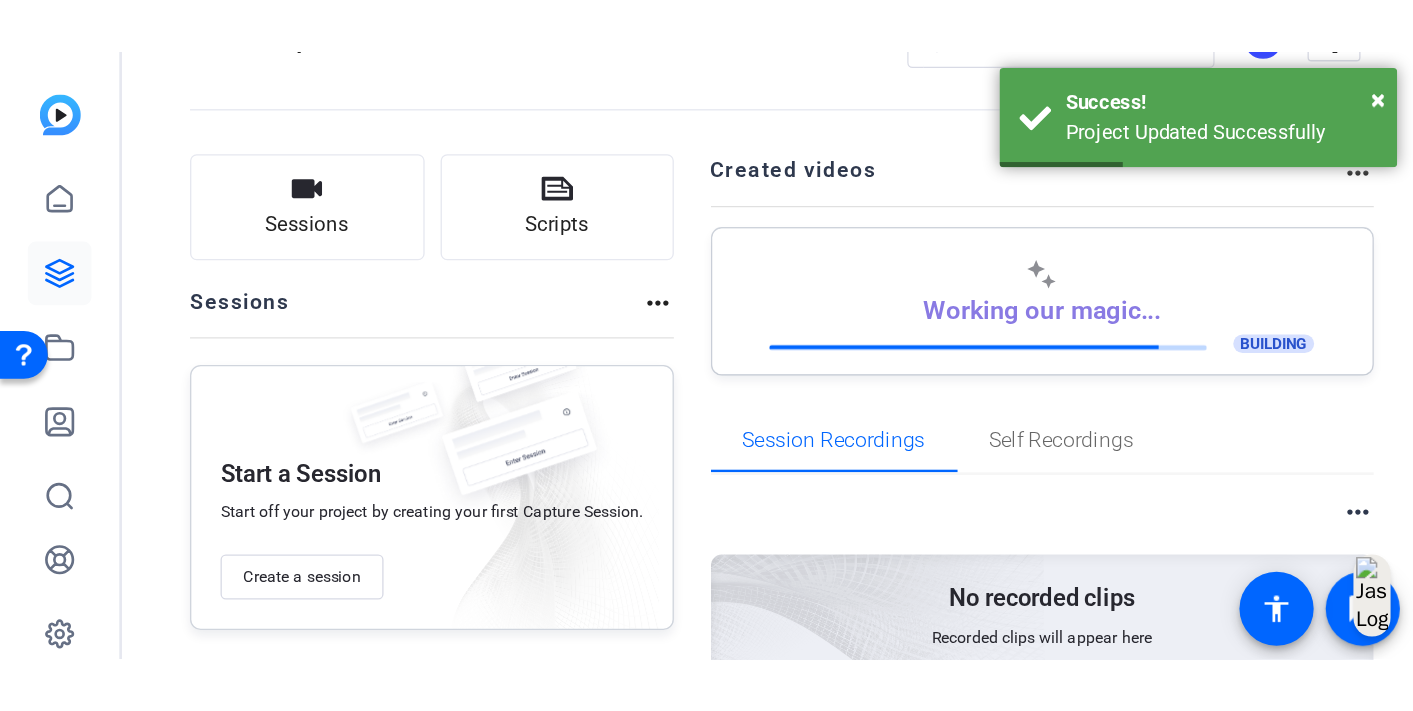 scroll, scrollTop: 0, scrollLeft: 0, axis: both 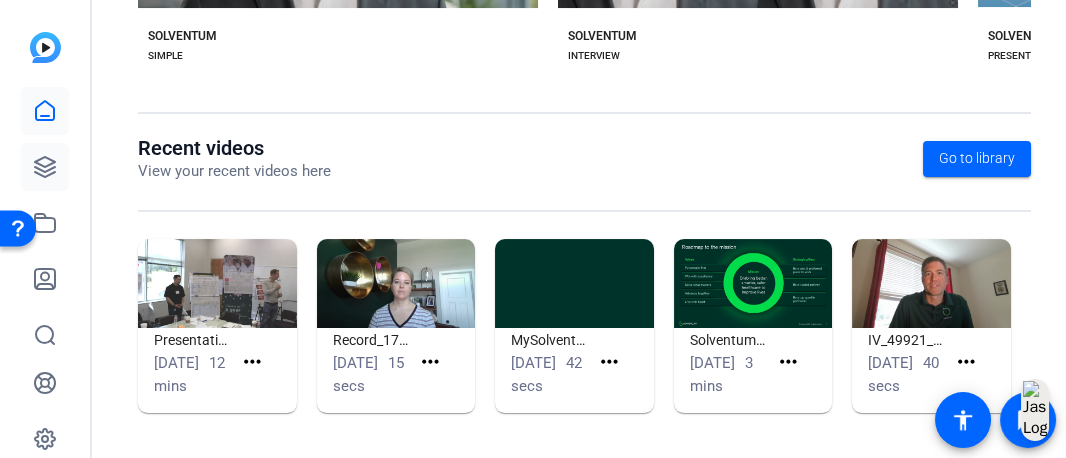 click 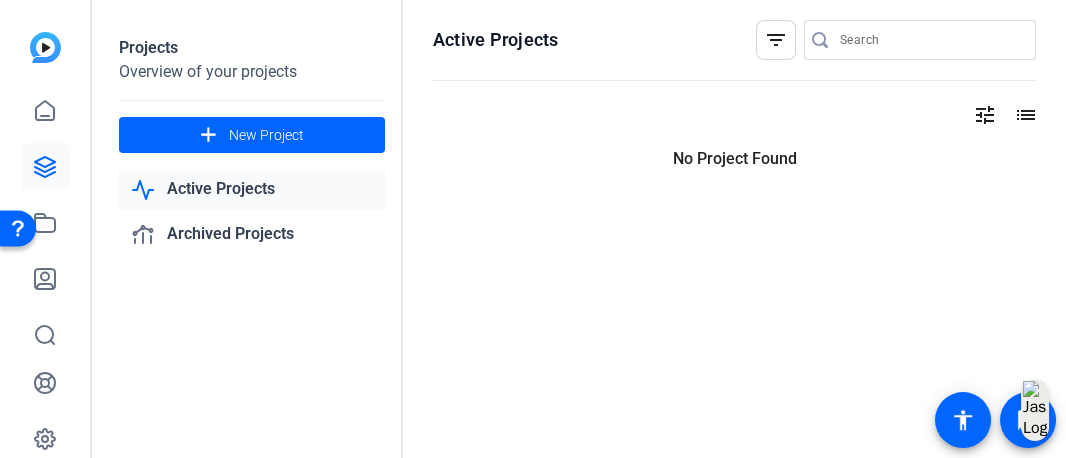 scroll, scrollTop: 0, scrollLeft: 0, axis: both 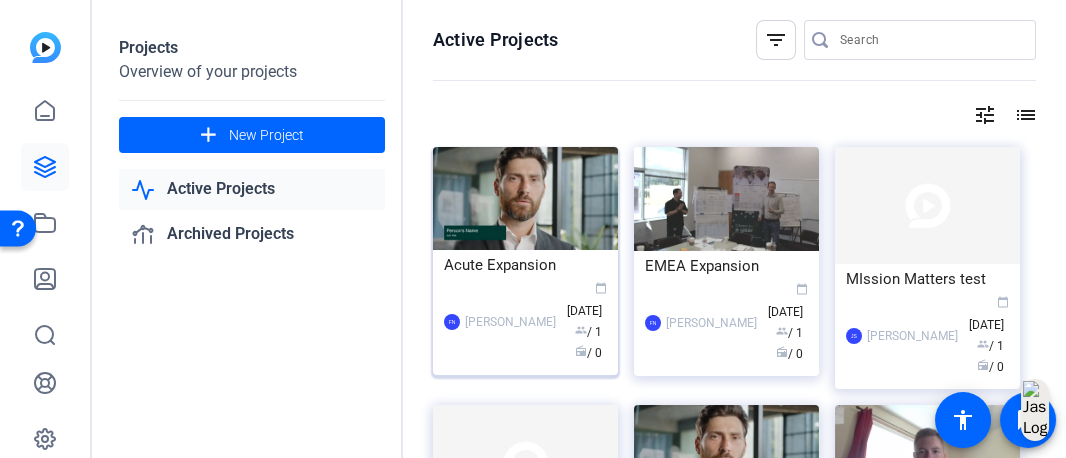 click on "Acute Expansion" 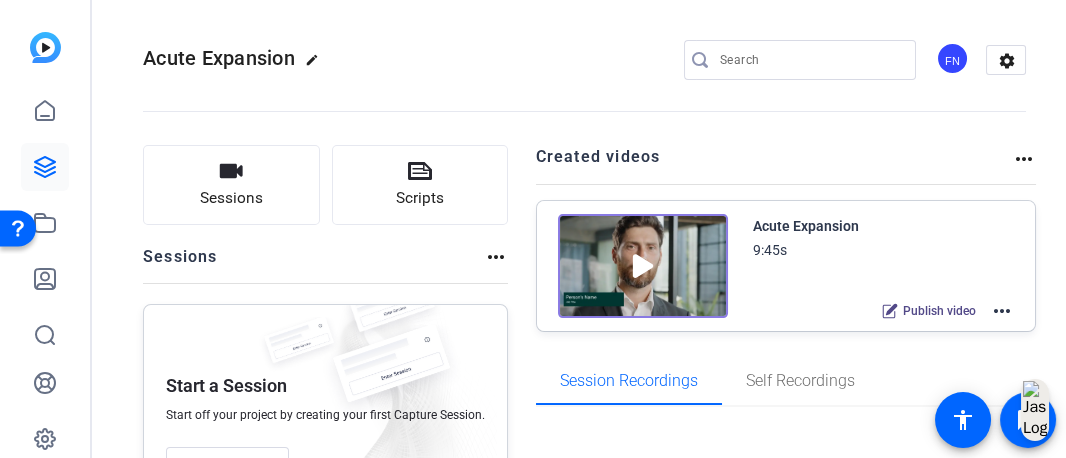 click on "Created videos" 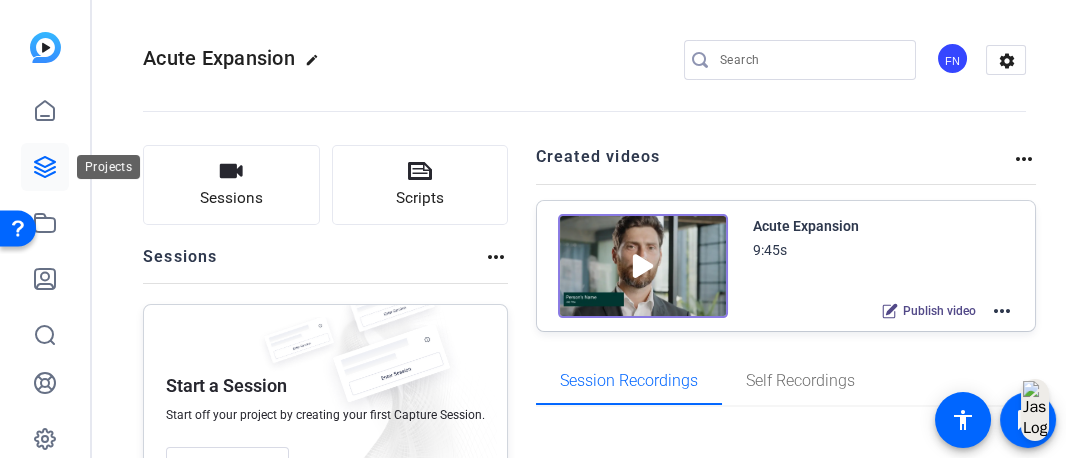 click 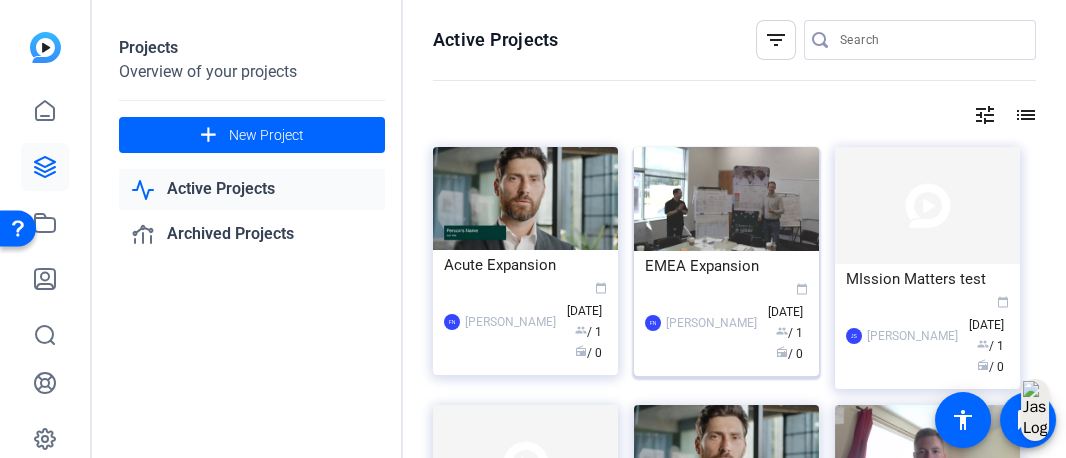 click on "EMEA Expansion" 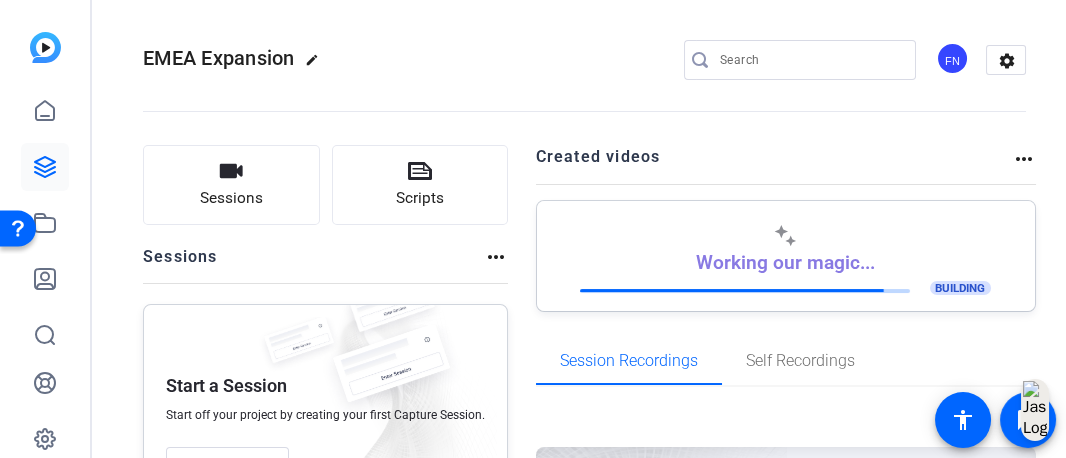 click on "Resource Center   Get help when you need it!                                         Help   Get the help you need from our knowledge base                                                       News                                         Search                                       Help Center   Visit our knowledge base to get instant answers.
Tutorials    You're only seeing tutorials specific to your current page.                           Product Updates   Read about our latest product releases                           Blog   Stay up to date and in the know!
Webinar & Resource Library   View past webinars on-demand and read white papers
Feature Request Form   Have a great idea for a feature? Tell us about it!
Check out OpenReel's status   Having trouble? Check if things are looking good.
Privacy Policy" 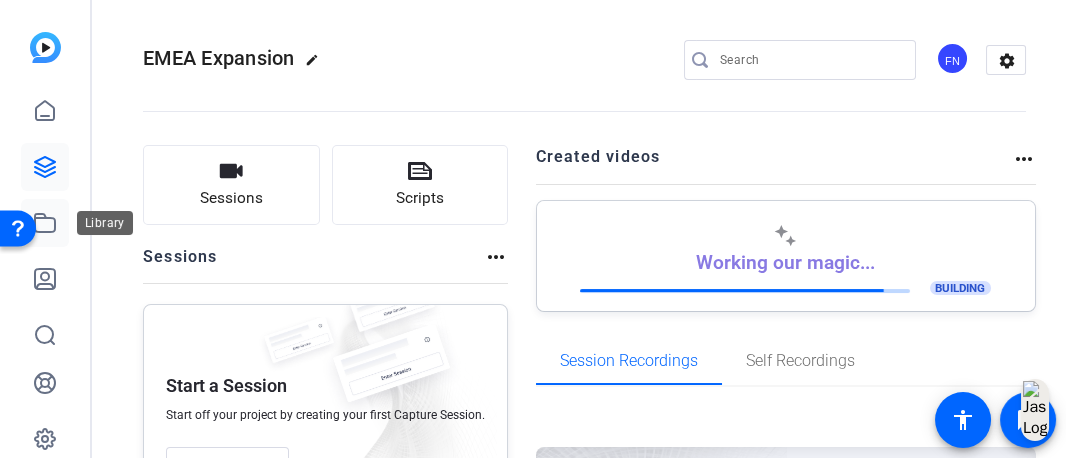 click 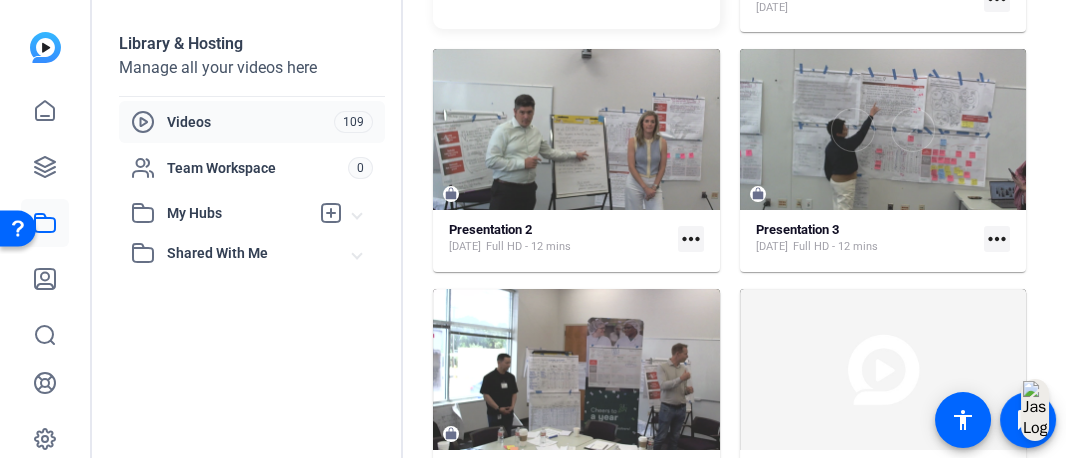 scroll, scrollTop: 333, scrollLeft: 0, axis: vertical 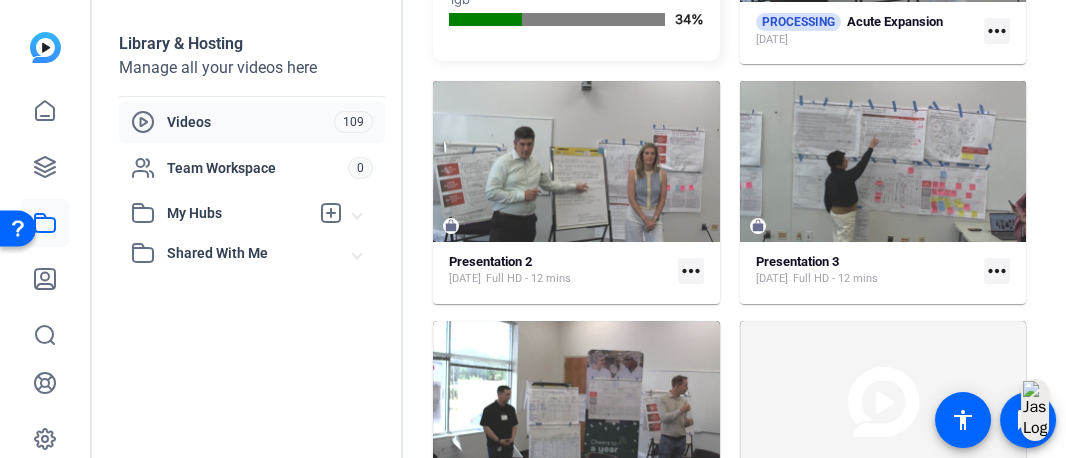 click on "more_horiz" 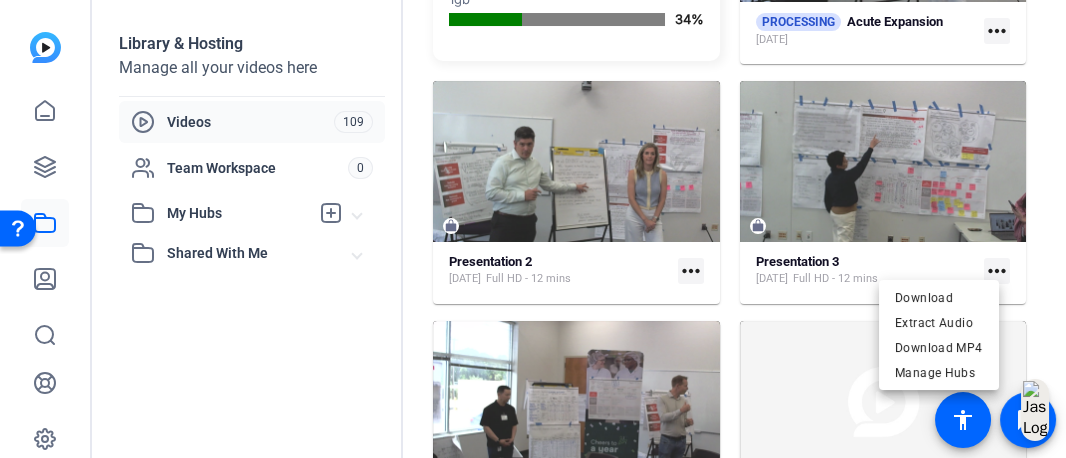 click at bounding box center (533, 229) 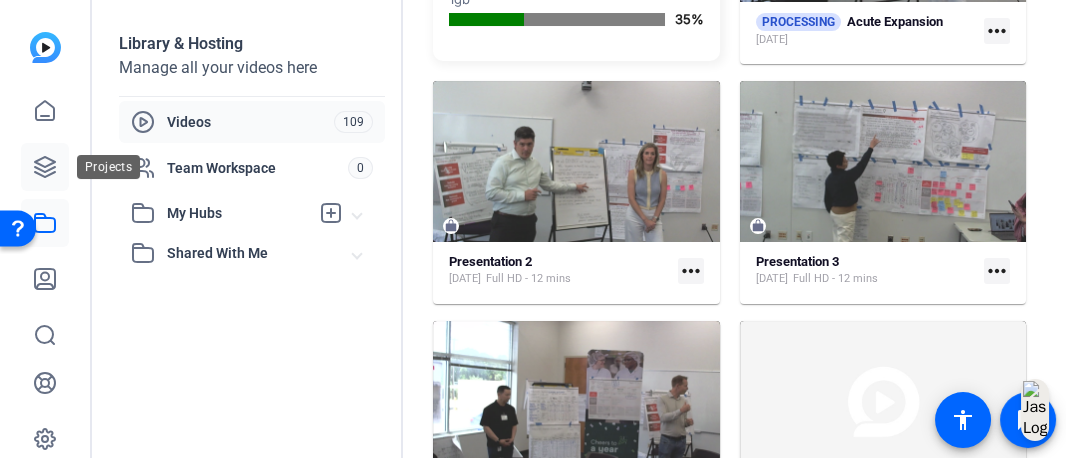 click 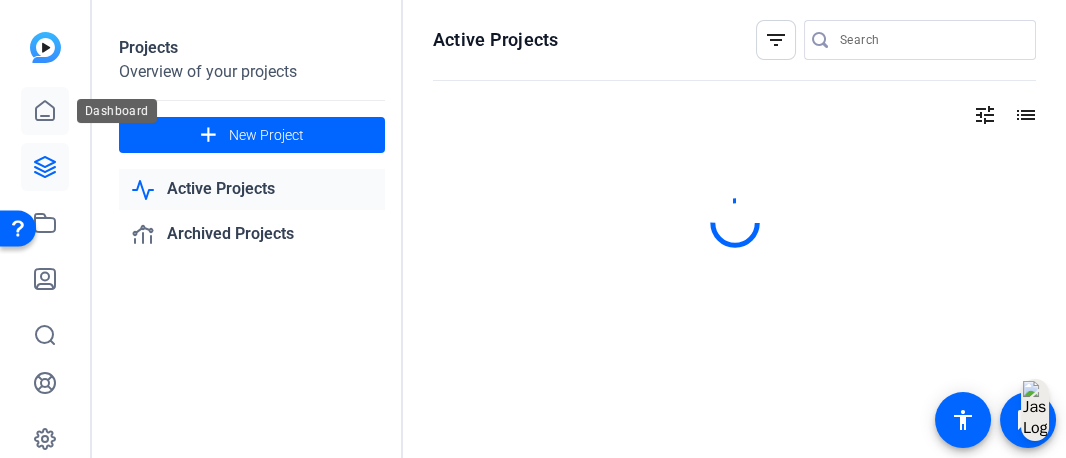 click 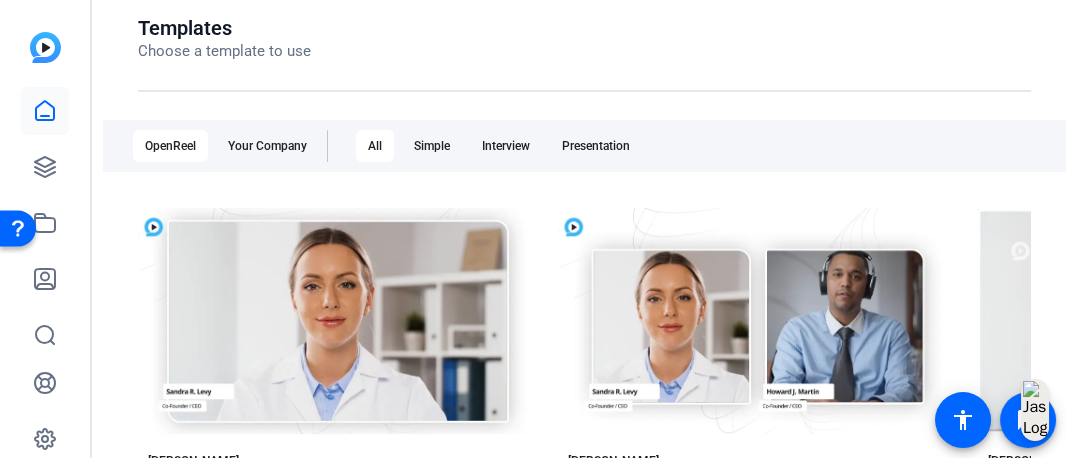 scroll, scrollTop: 222, scrollLeft: 0, axis: vertical 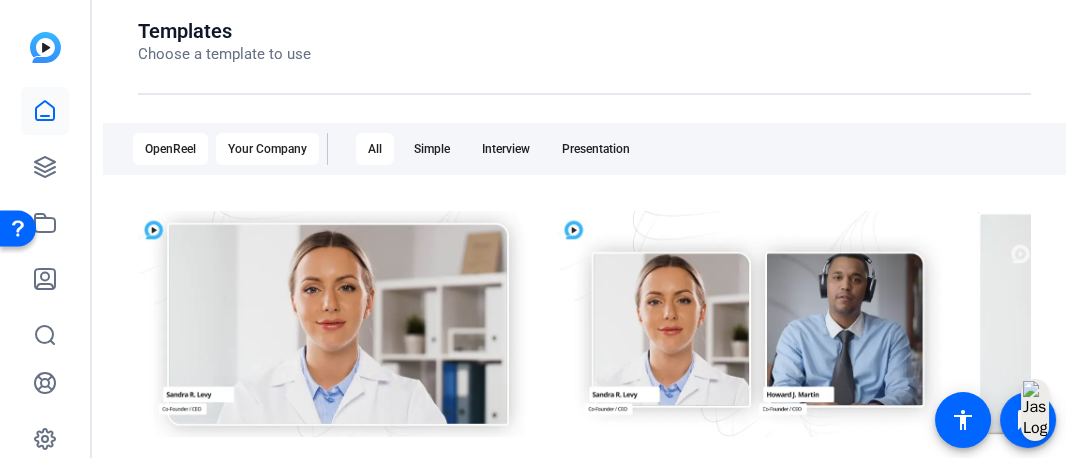 click on "Your Company" 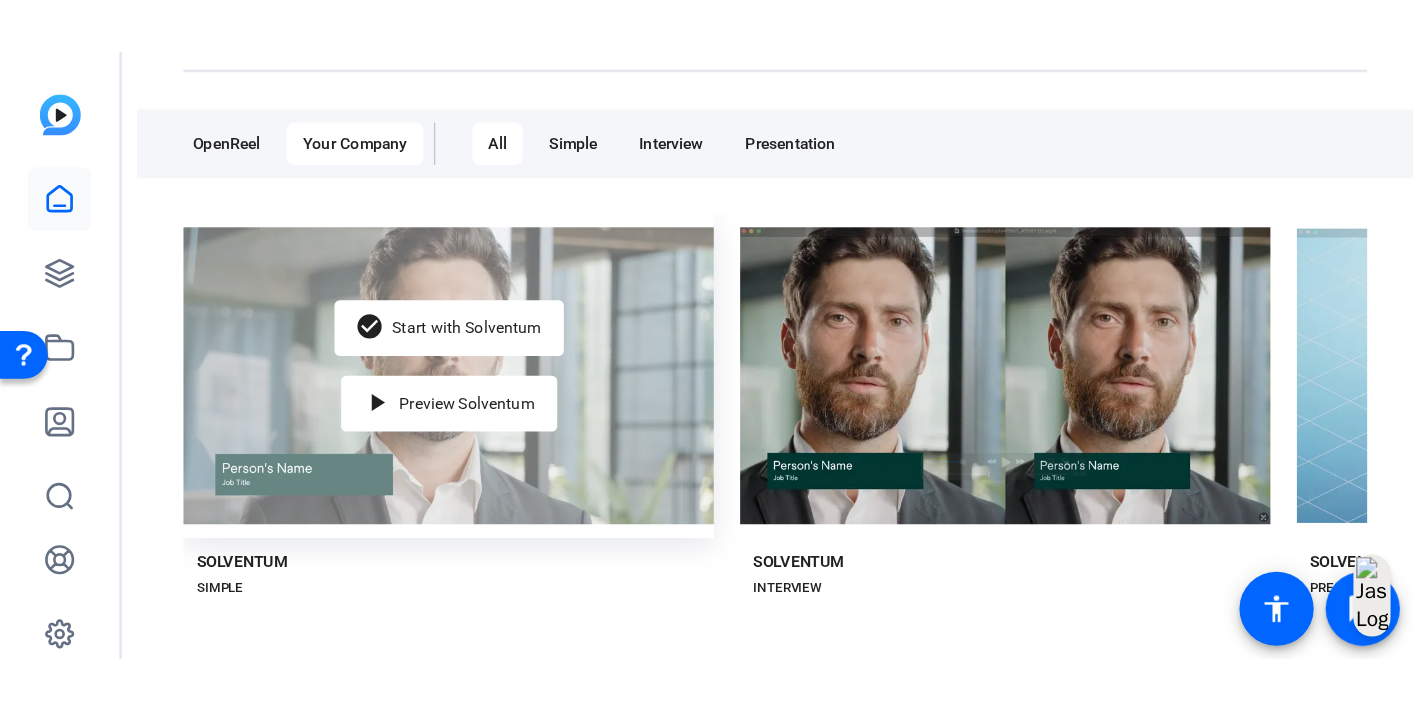 scroll, scrollTop: 444, scrollLeft: 0, axis: vertical 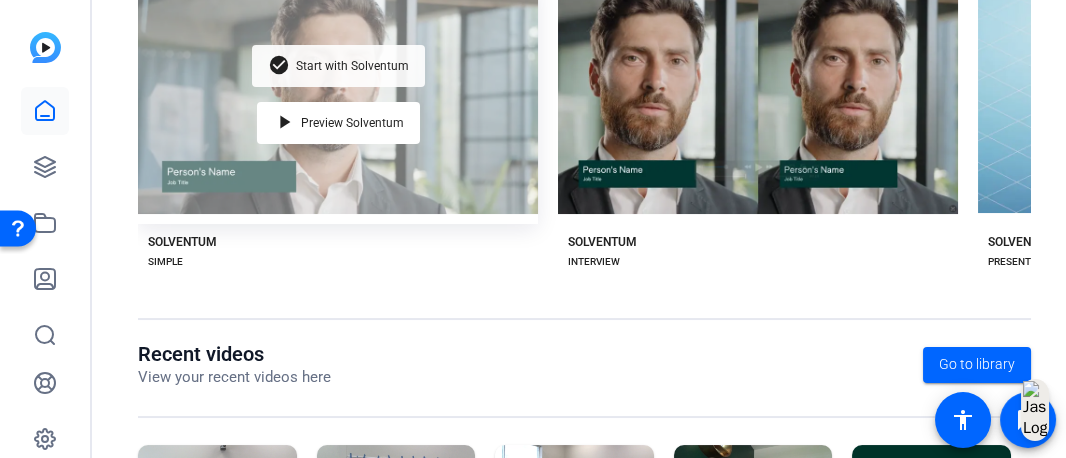 click on "check_circle Start with Solventum" 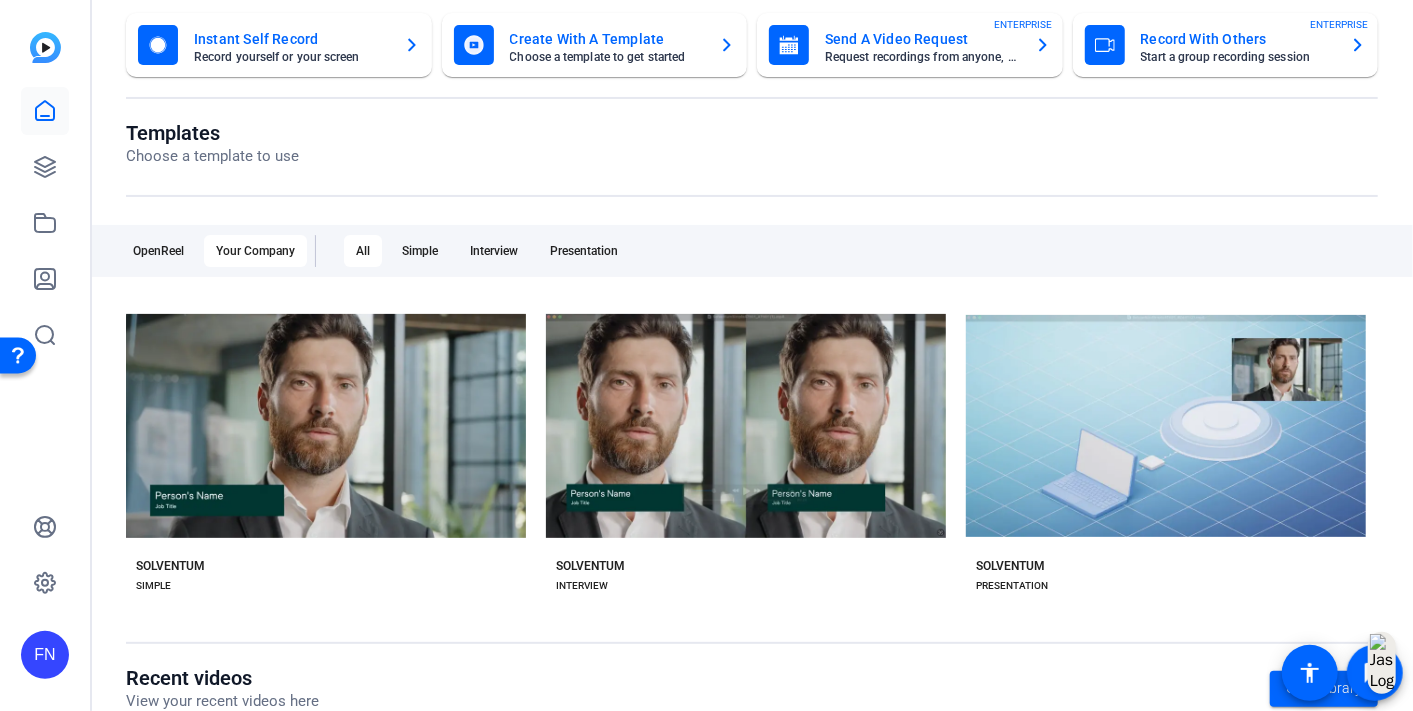 scroll, scrollTop: 78, scrollLeft: 0, axis: vertical 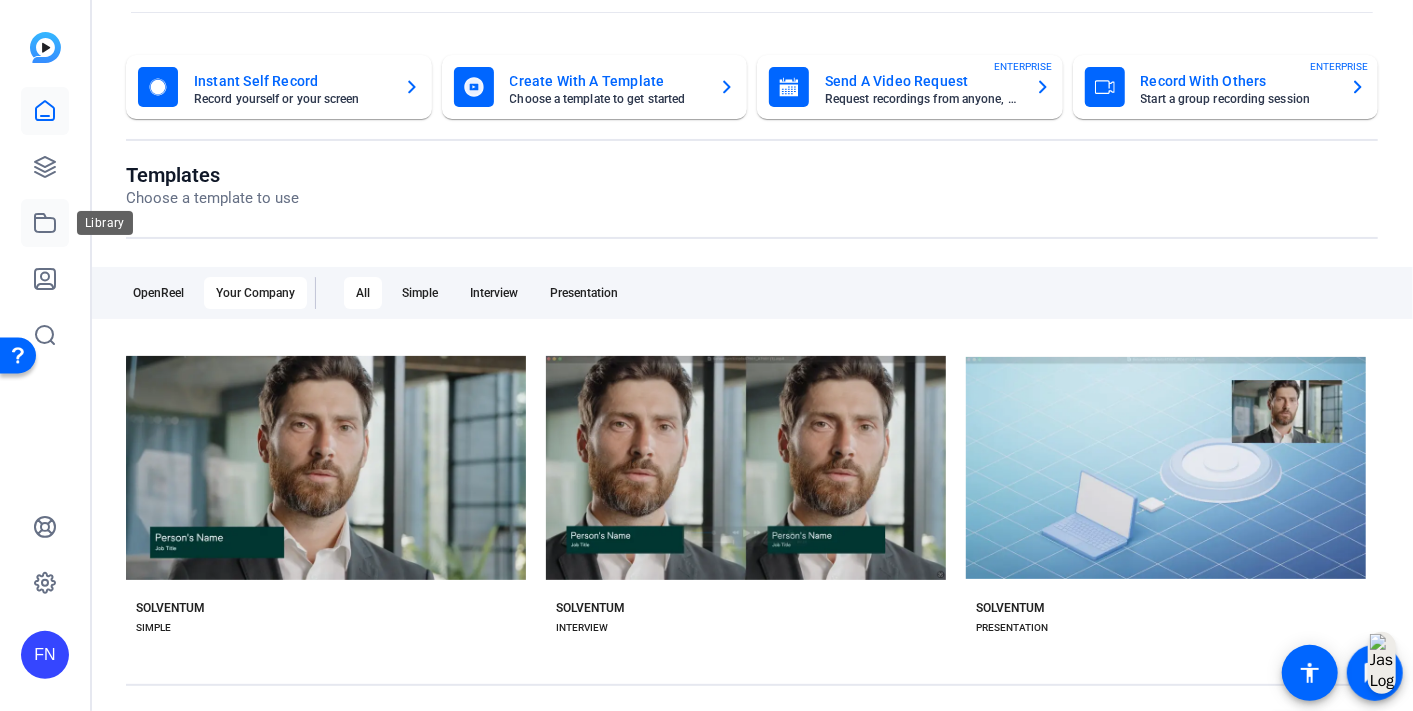 click 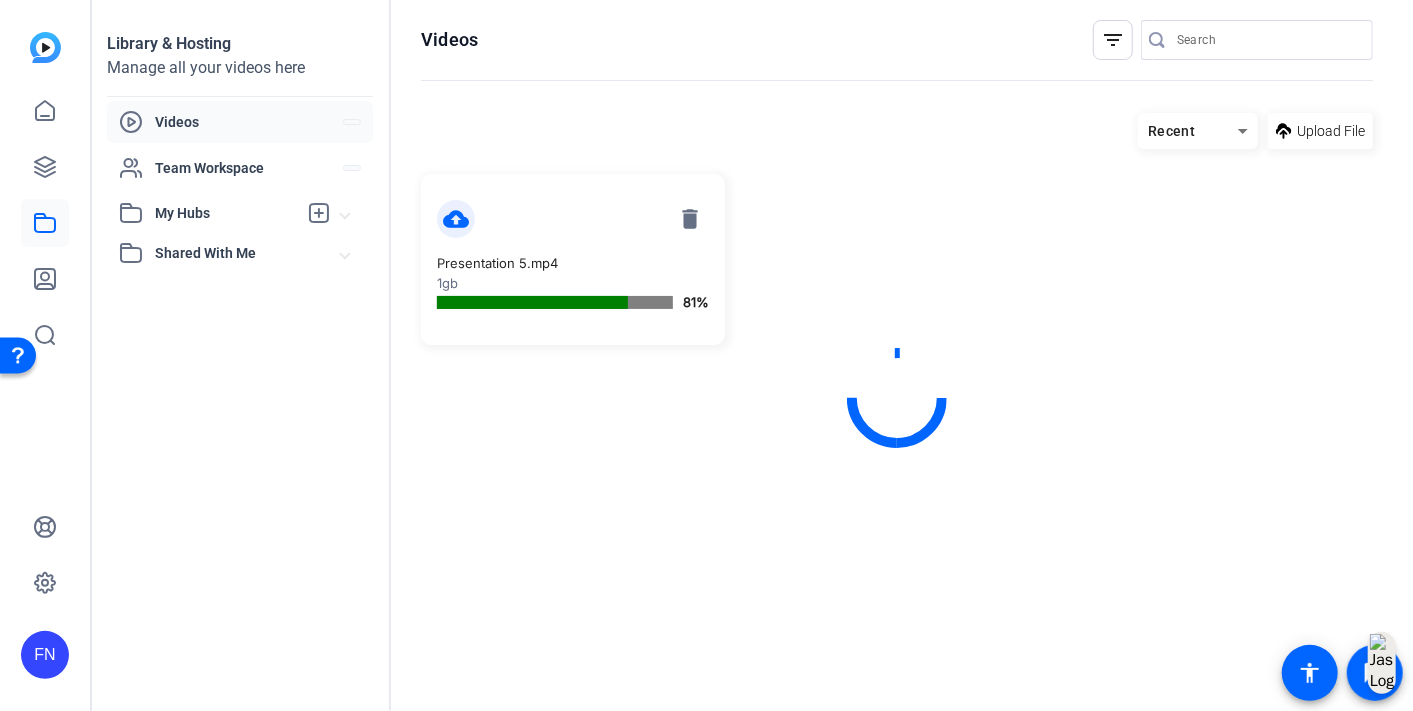 scroll, scrollTop: 0, scrollLeft: 0, axis: both 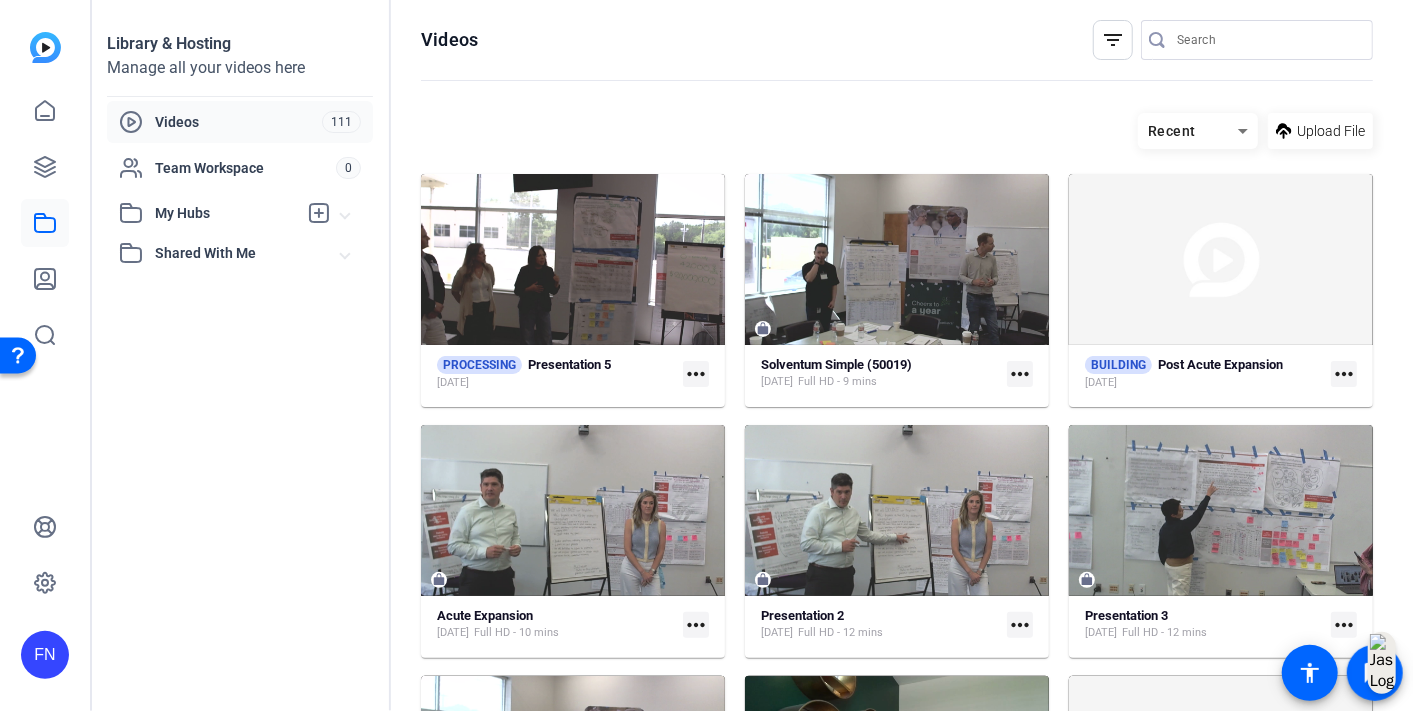click on "Videos  filter_list
Recent
Upload File
PROCESSING  Presentation 5 [DATE] more_horiz
Solventum Simple (50019) [DATE]  Full HD - 9 mins  more_horiz
BUILDING  Post Acute Expansion [DATE] more_horiz
Acute Expansion [DATE]  Full HD - 10 mins  more_horiz
Presentation 2 [DATE]  Full HD - 12 mins  more_horiz
Presentation 3 [DATE]  Full HD - 12 mins  more_horiz
Presentation 1 [DATE]  Full HD - 12 mins  more_horiz
Record_1753198699172_webcam [DATE]  Full HD - 15 secs  more_horiz
FAILED  Solventum Simple (50004) [DATE] more_horiz
MySolventumStory - [PERSON_NAME] [DATE]  Full HD - 42 secs  more_horiz
Solventum Simple (49921) [DATE]  Full HD - 3 mins  more_horiz
IV_49921_1752872601041_webcam [DATE] more_horiz" 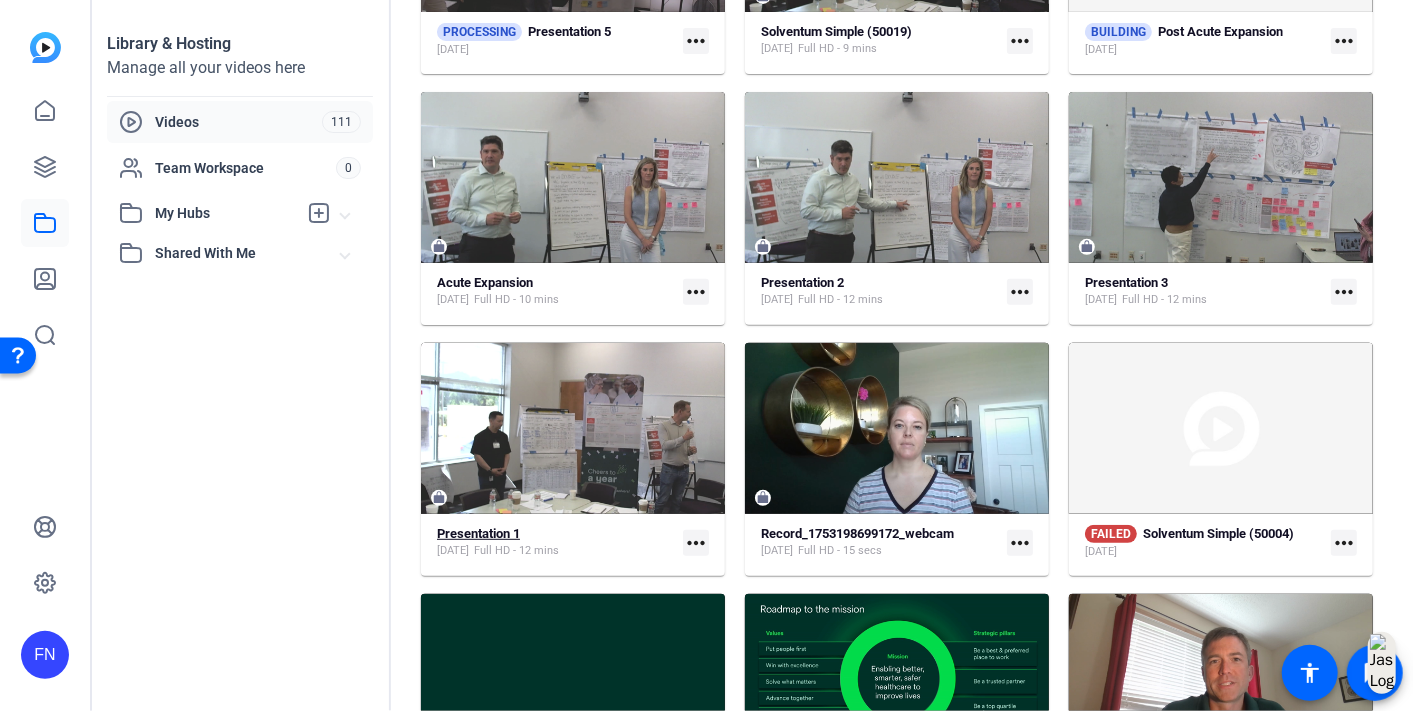 scroll, scrollTop: 111, scrollLeft: 0, axis: vertical 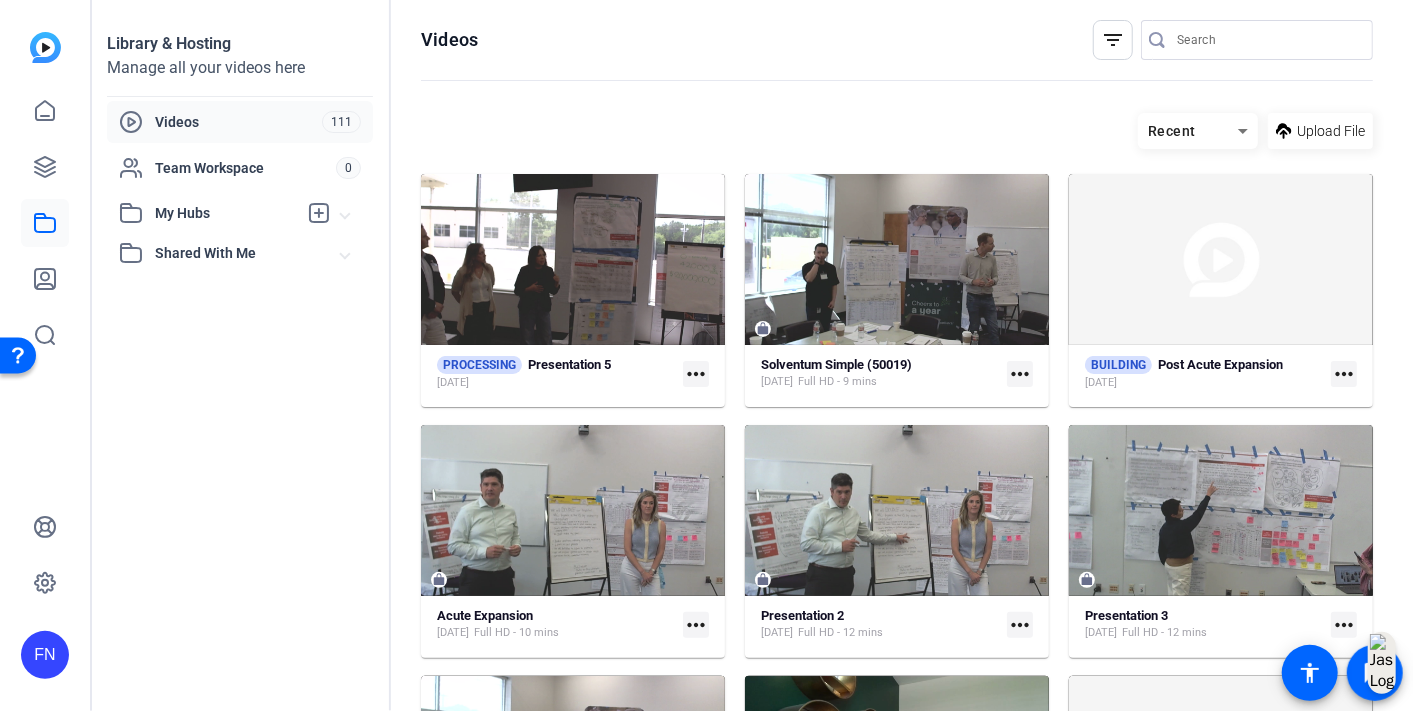 click on "Recent" at bounding box center (1172, 131) 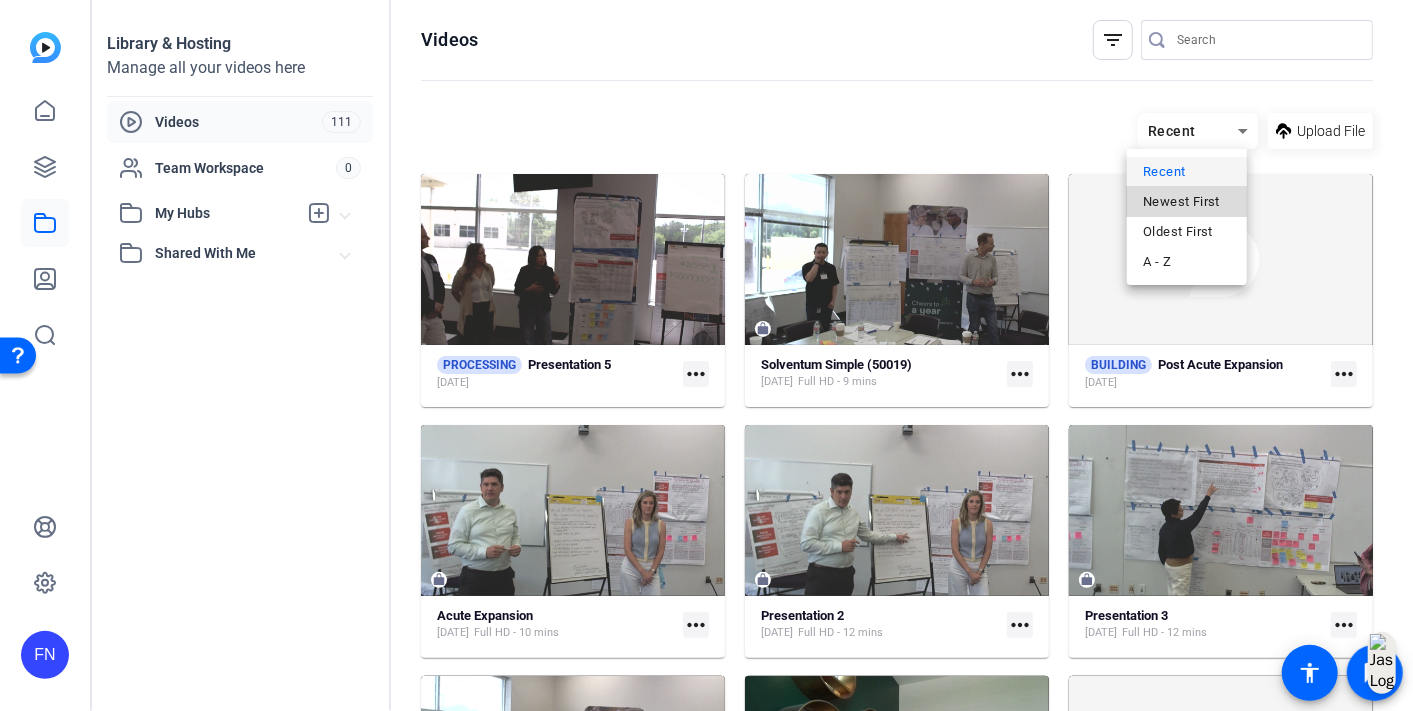 click on "Newest First" at bounding box center (1181, 202) 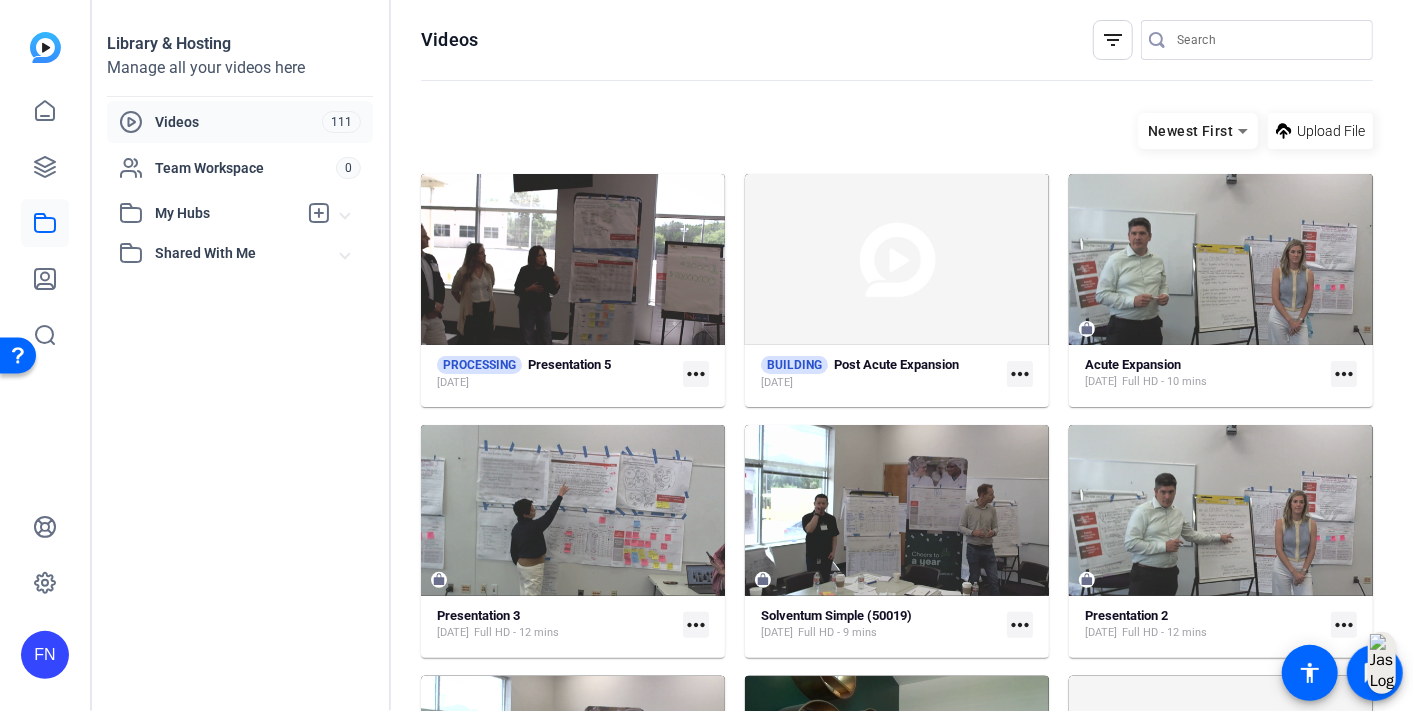 click on "Solventum Simple (50019) [DATE]  Full HD - 9 mins  more_horiz" 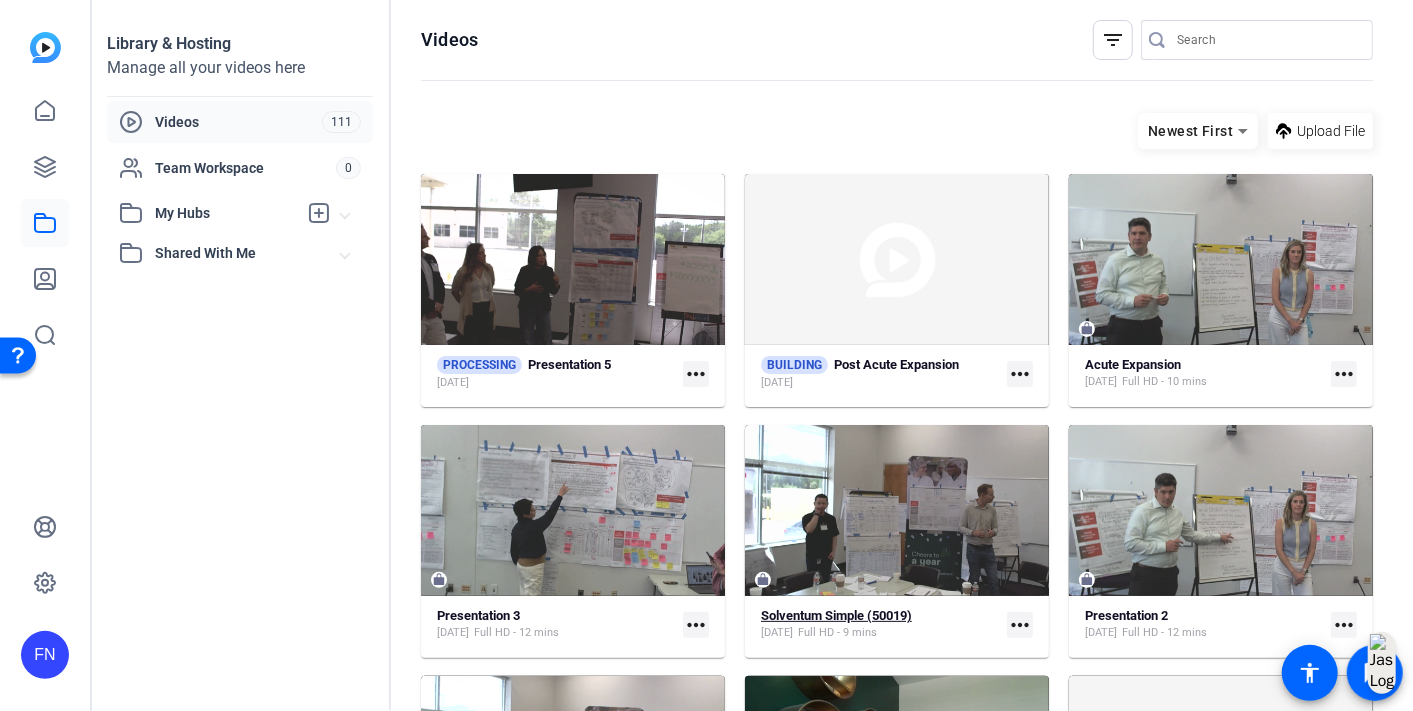 click on "Solventum Simple (50019)" 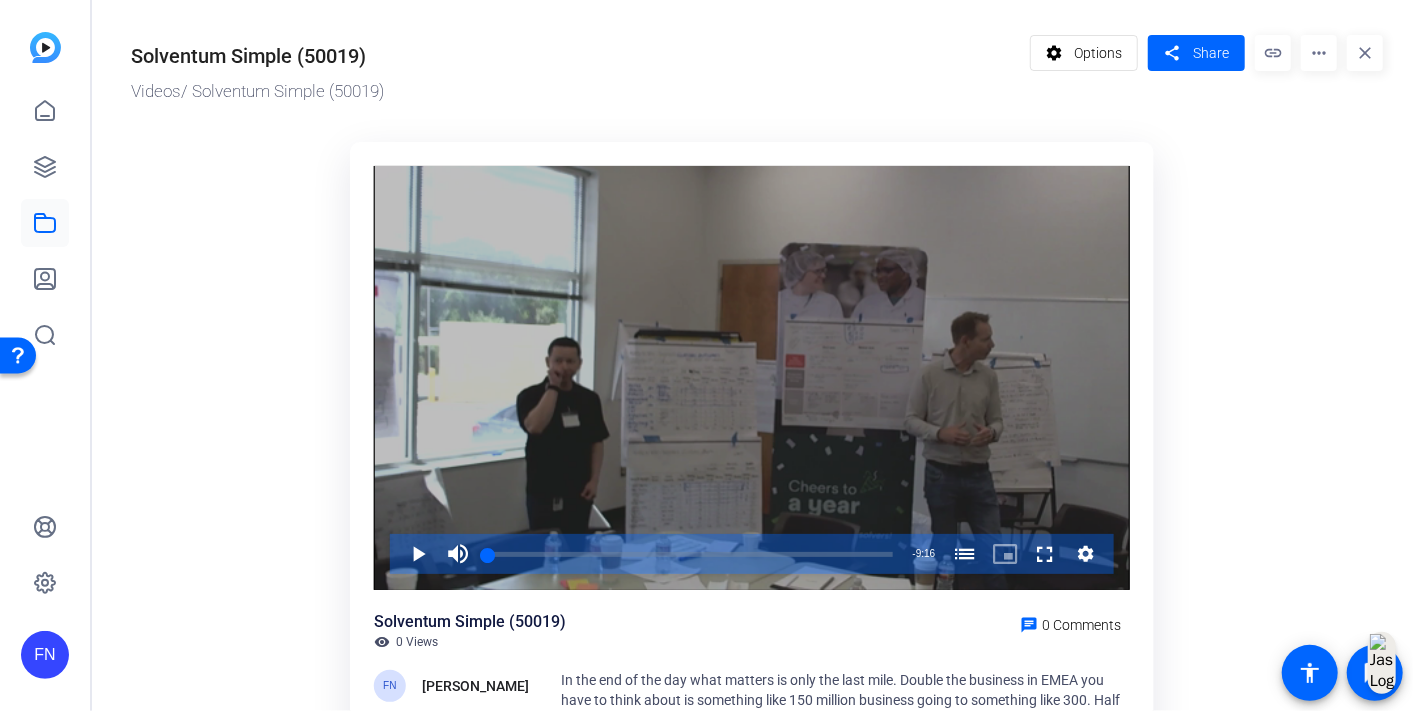 click at bounding box center (751, 378) 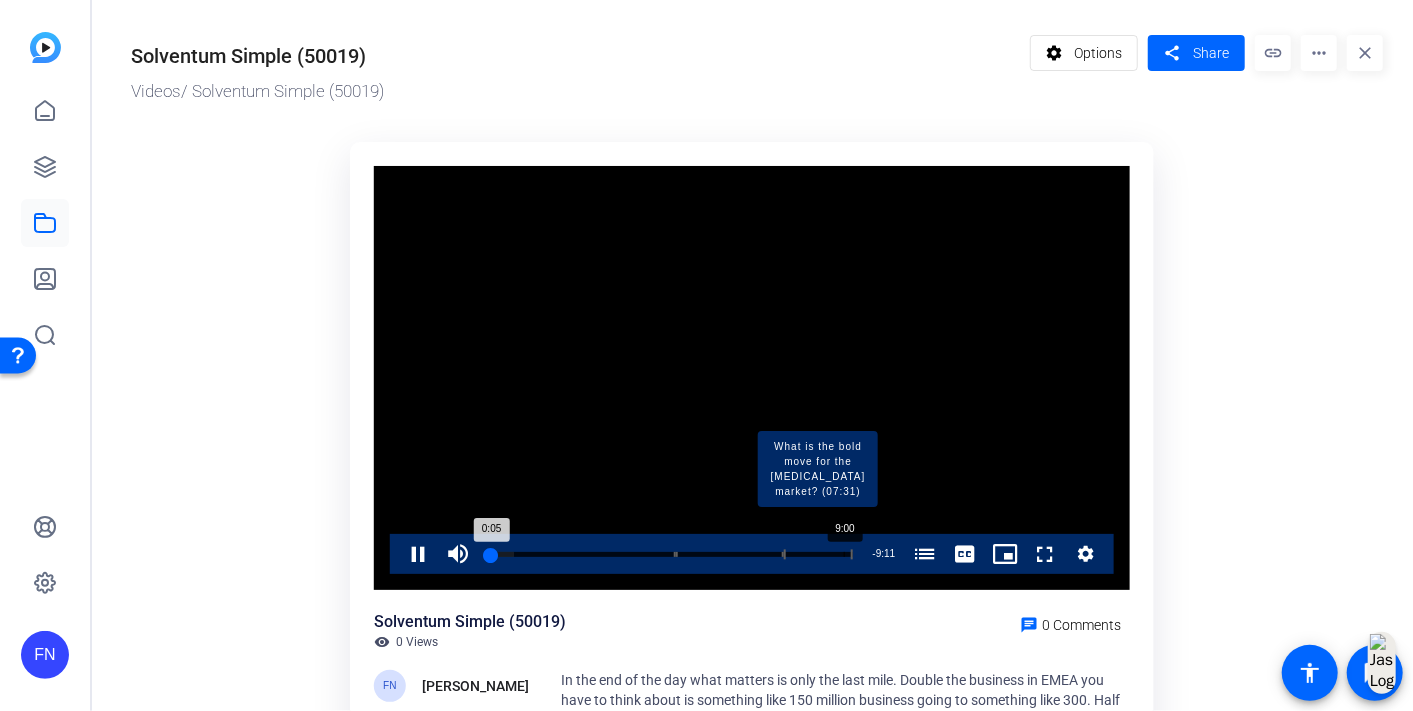 click at bounding box center (818, 554) 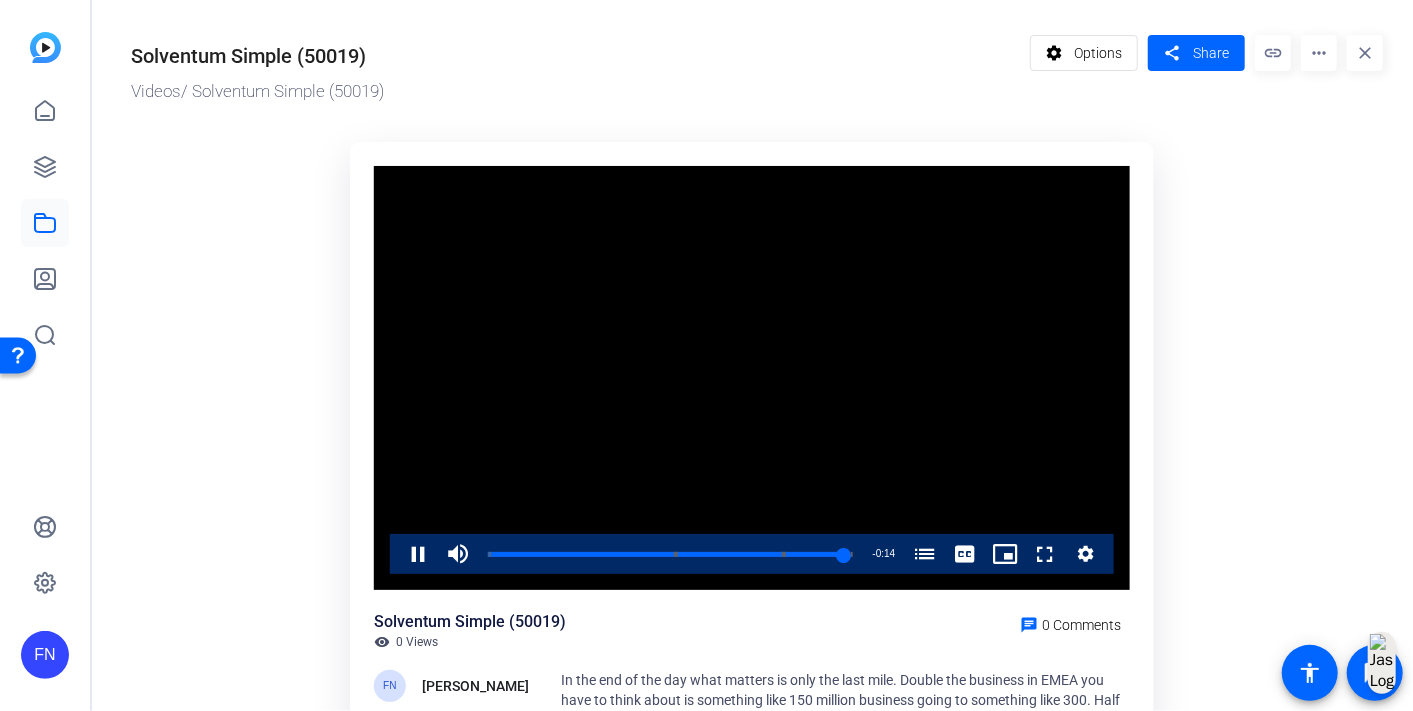 click on "Solventum Simple (50019)" 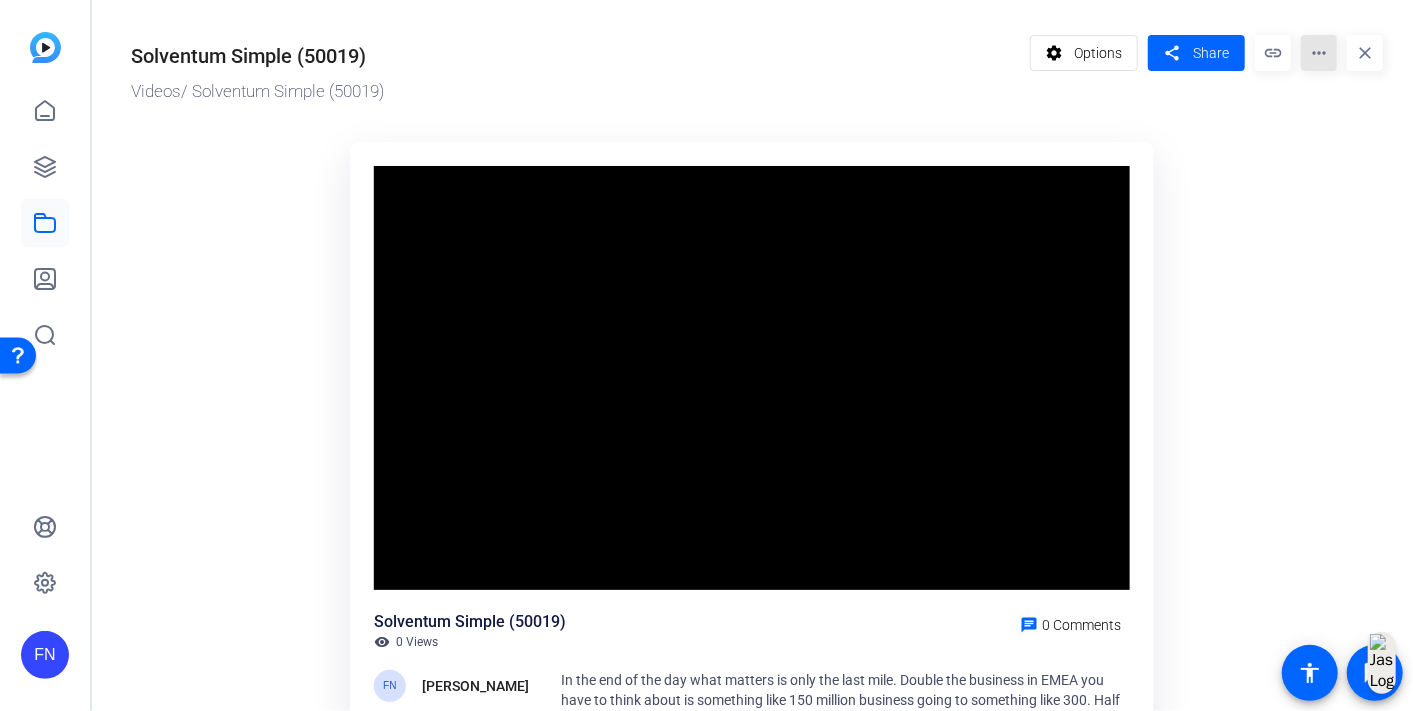 click on "more_horiz" 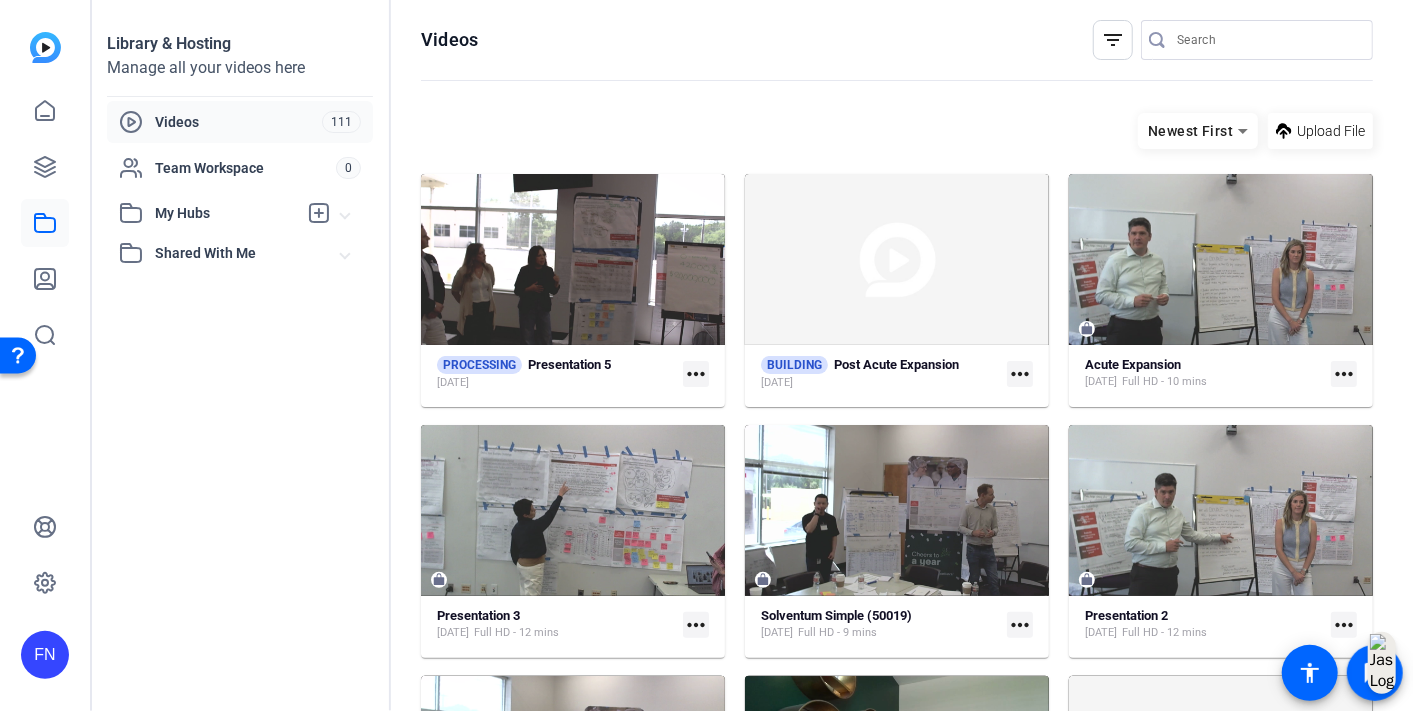 click on "more_horiz" 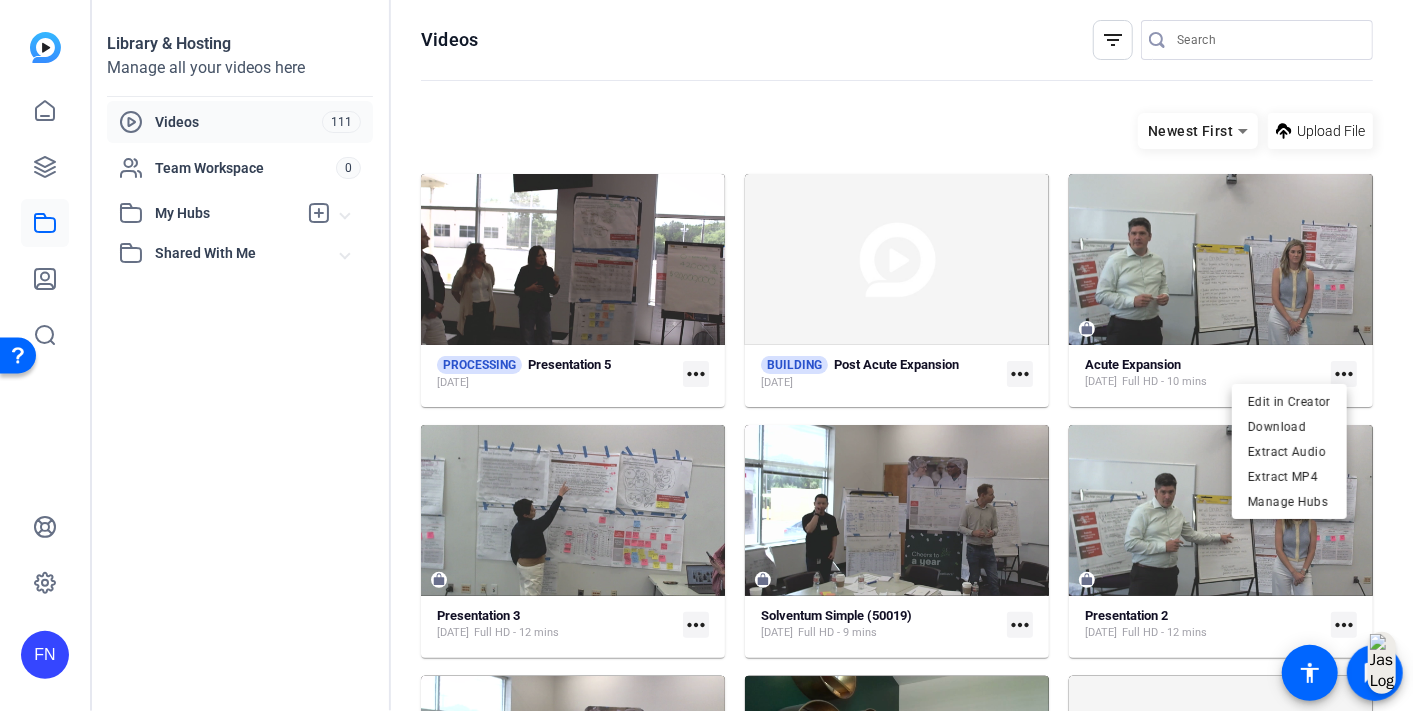 click at bounding box center (706, 355) 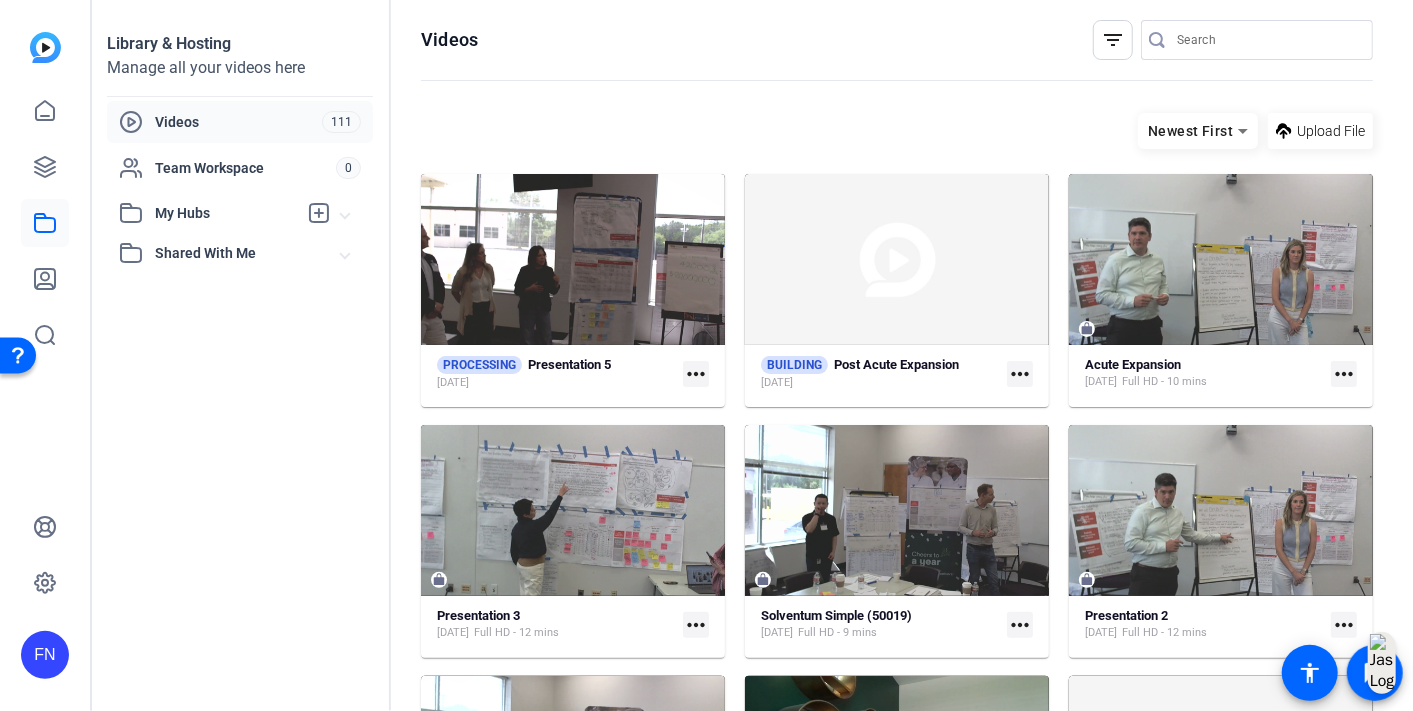 click on "more_horiz" 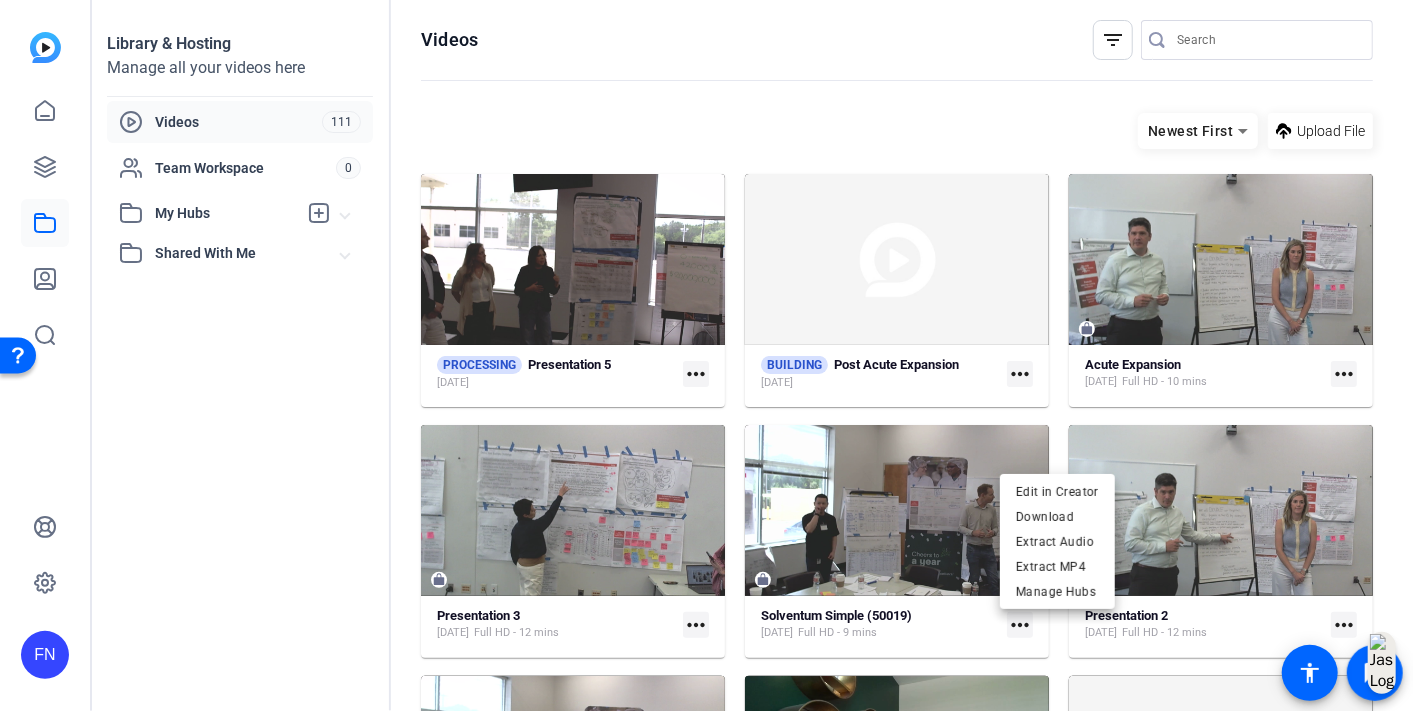 click at bounding box center (706, 355) 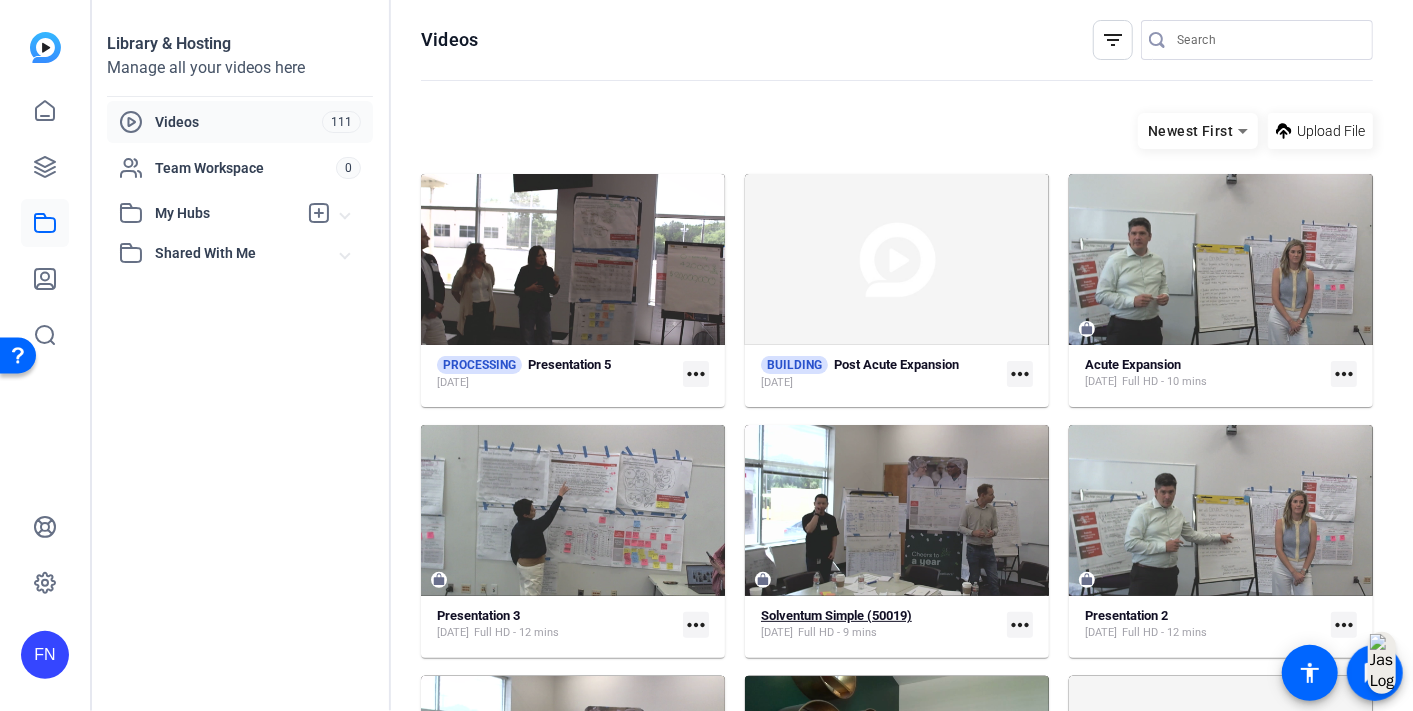 click on "Solventum Simple (50019)" 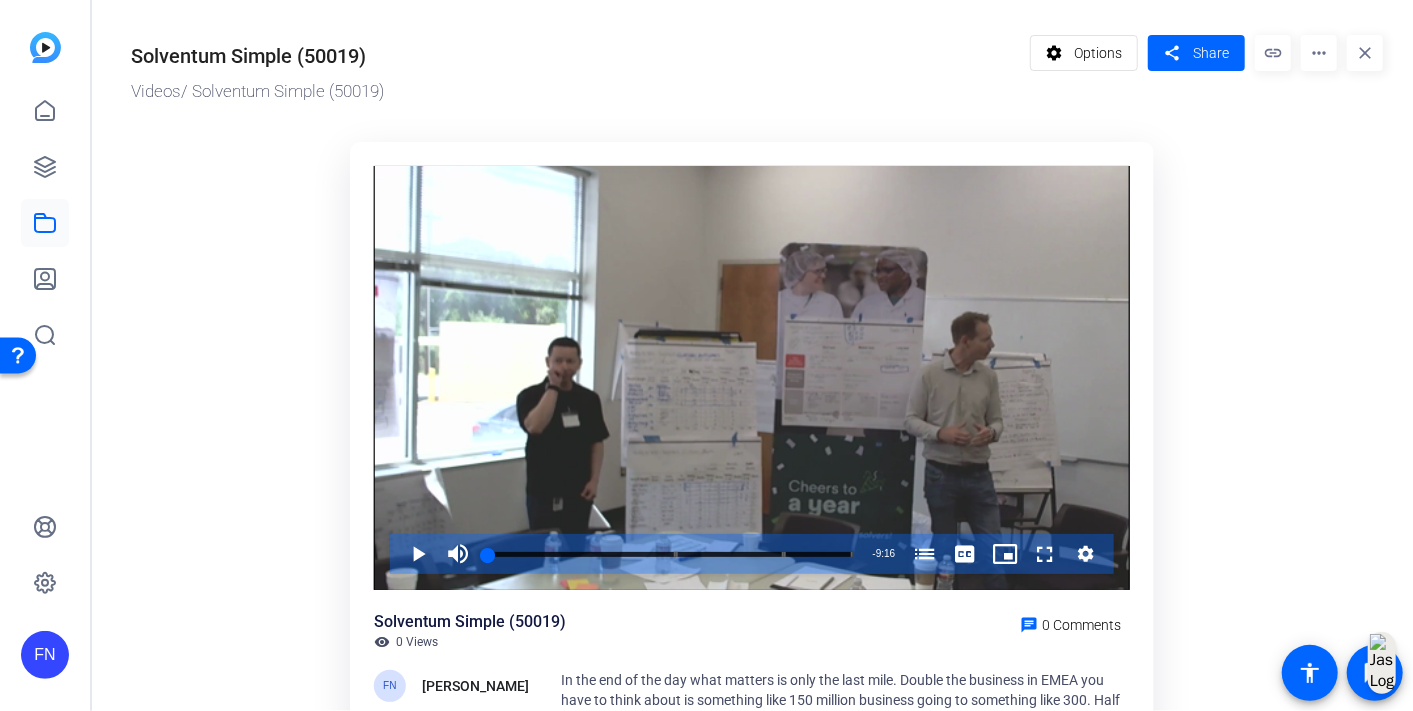 drag, startPoint x: 411, startPoint y: 42, endPoint x: 280, endPoint y: 64, distance: 132.83449 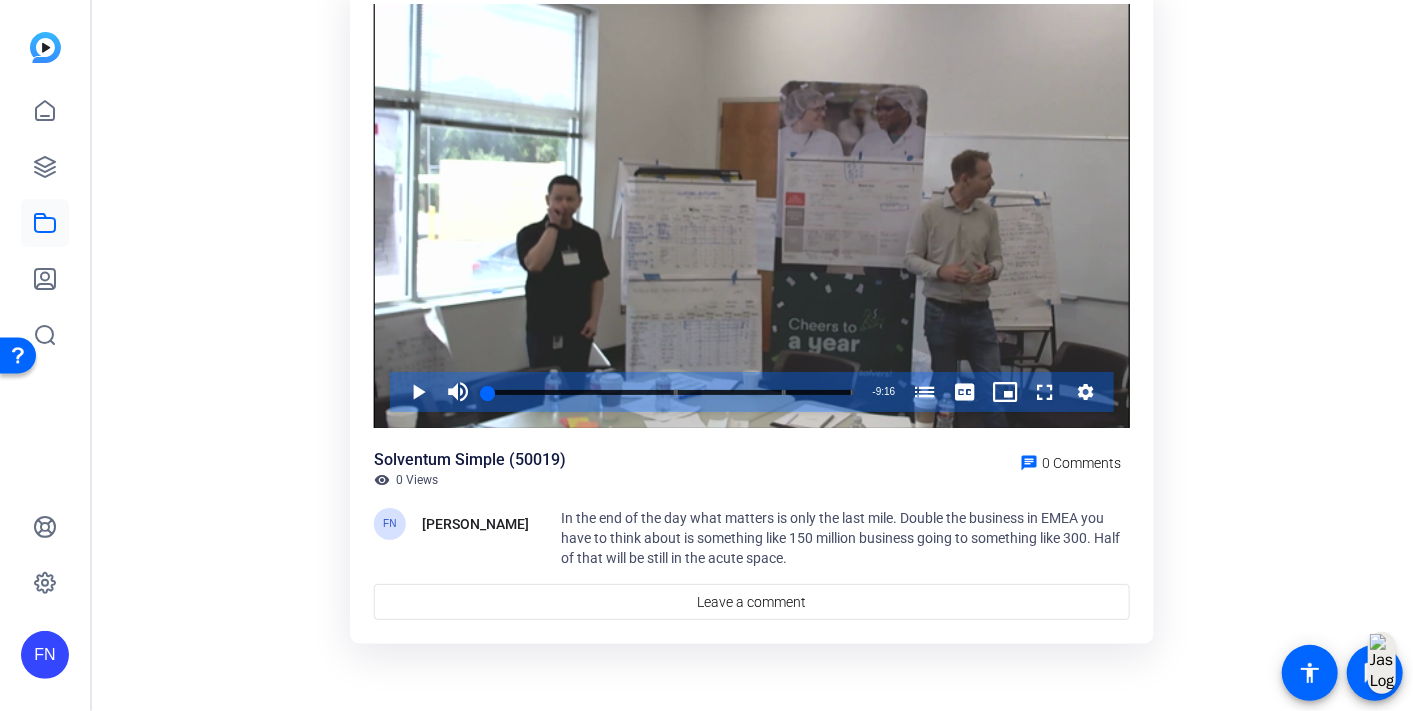 scroll, scrollTop: 0, scrollLeft: 0, axis: both 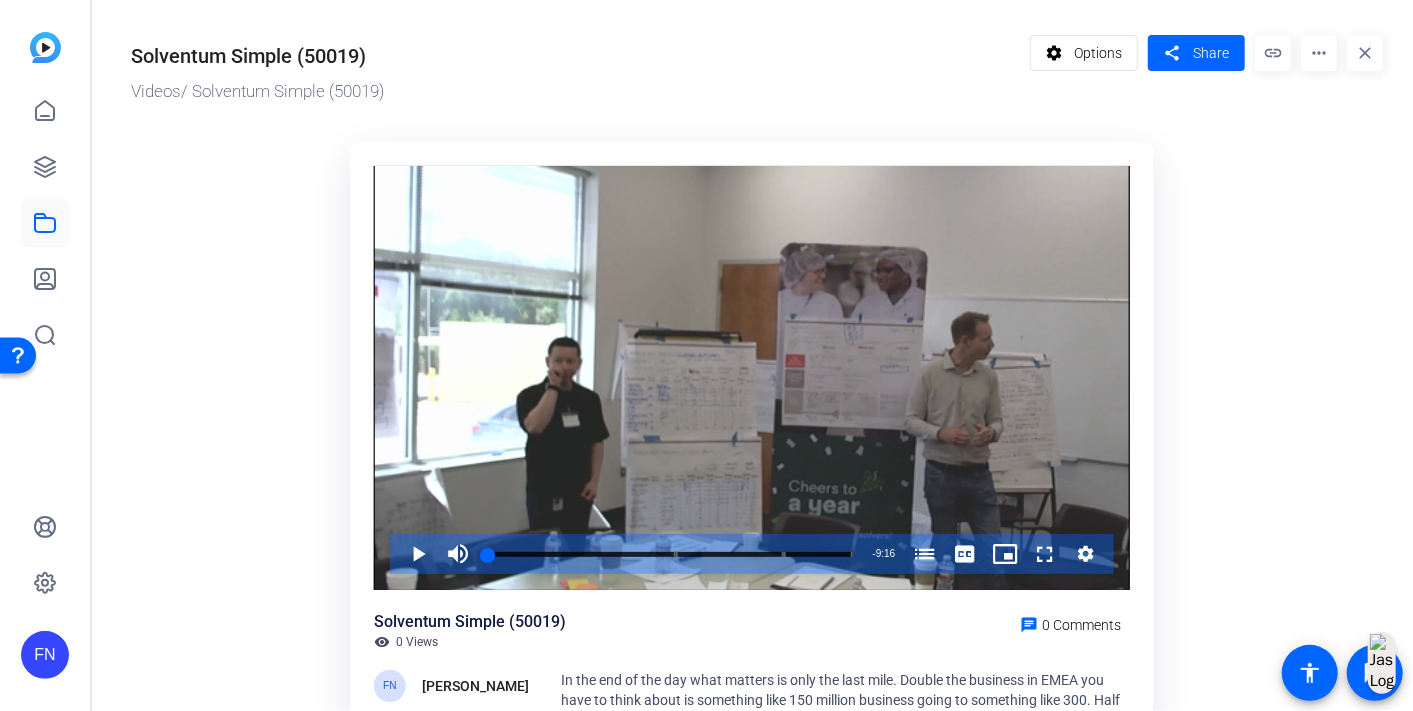 click on "more_horiz" 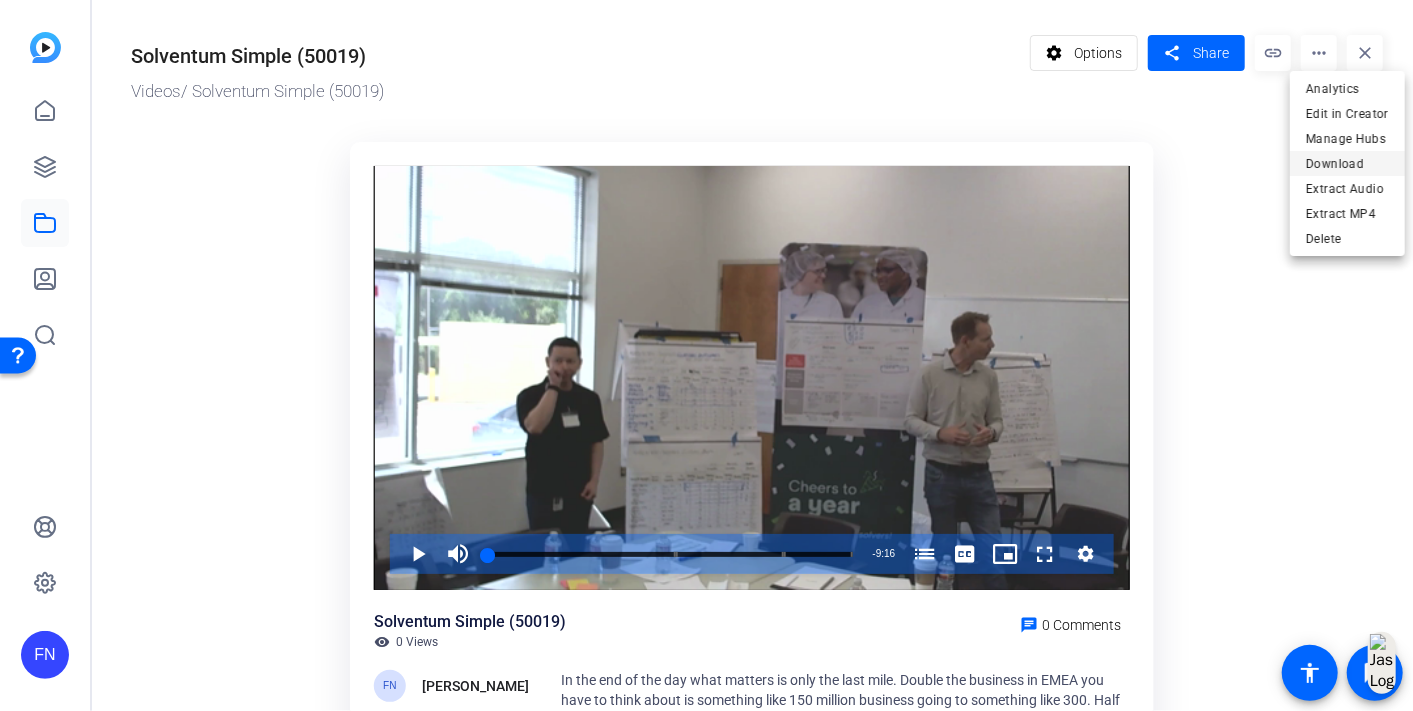 click on "Download" at bounding box center [1347, 163] 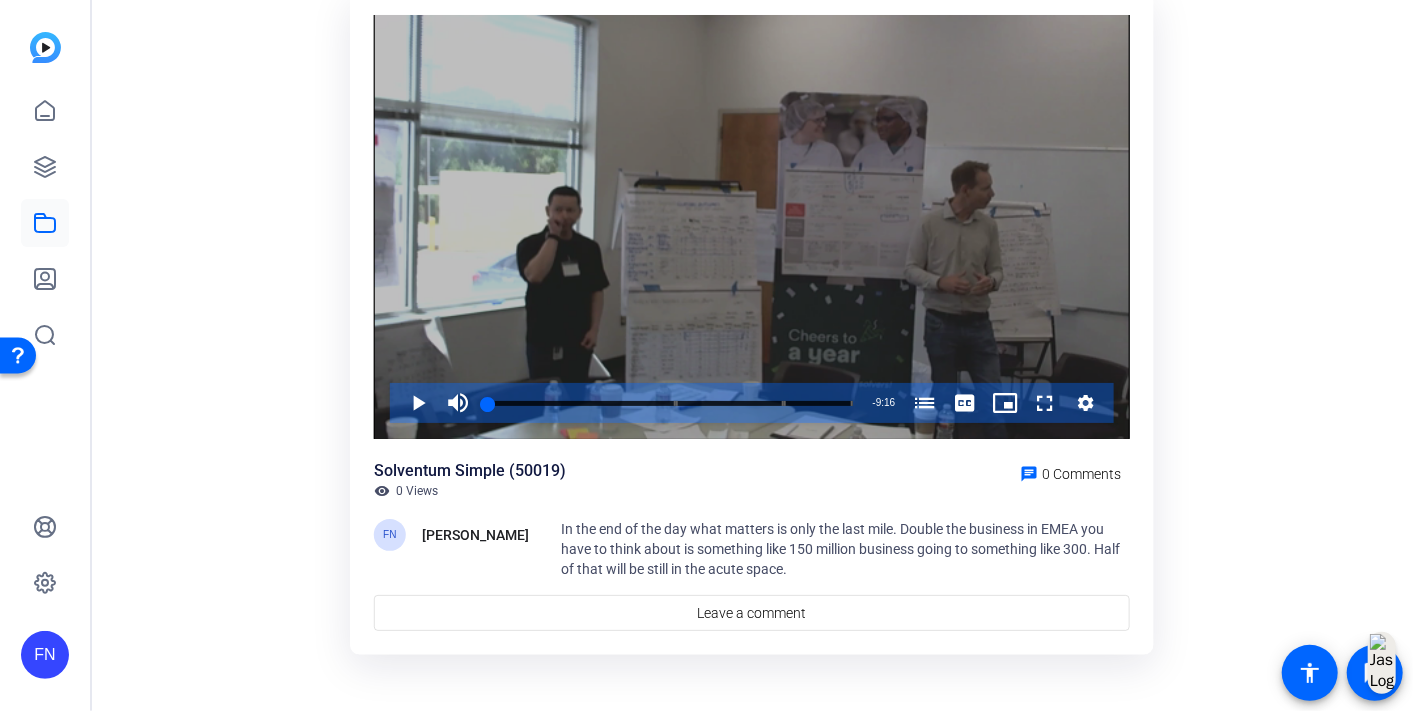 scroll, scrollTop: 162, scrollLeft: 0, axis: vertical 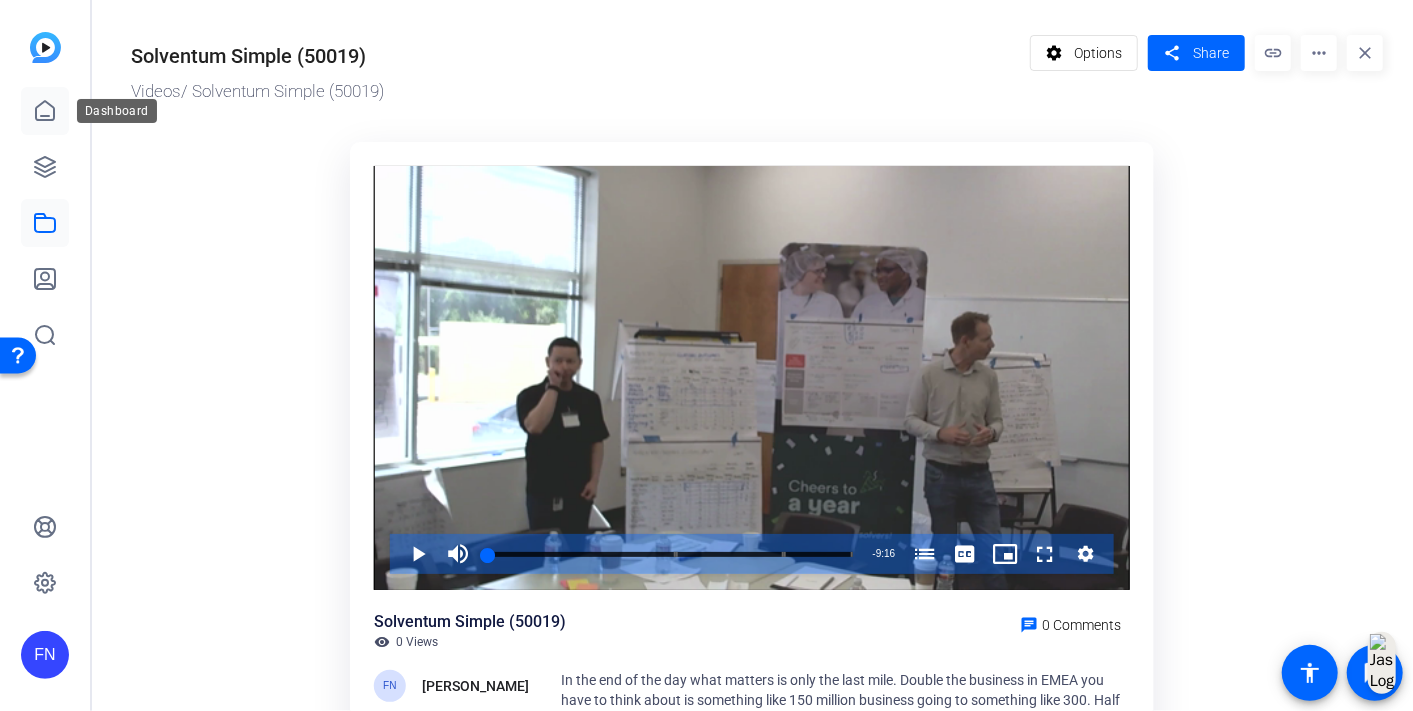 click 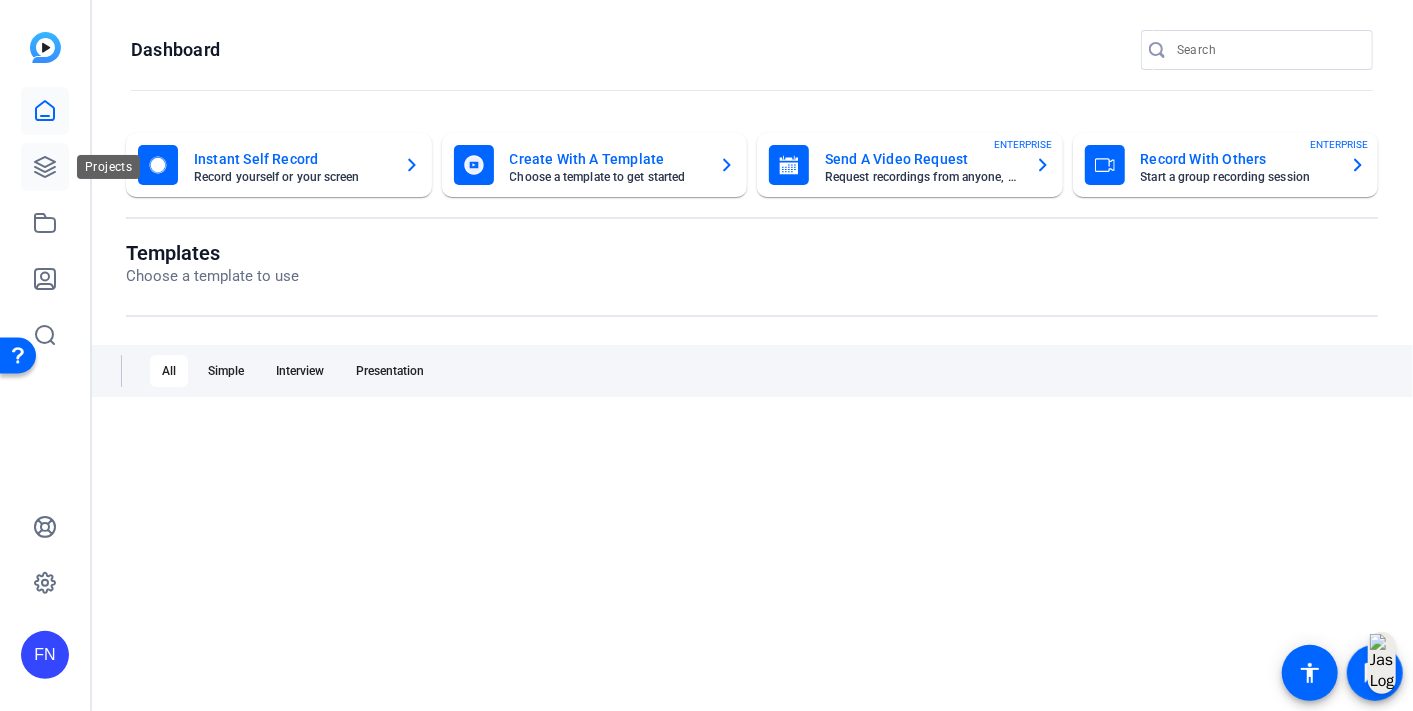 click 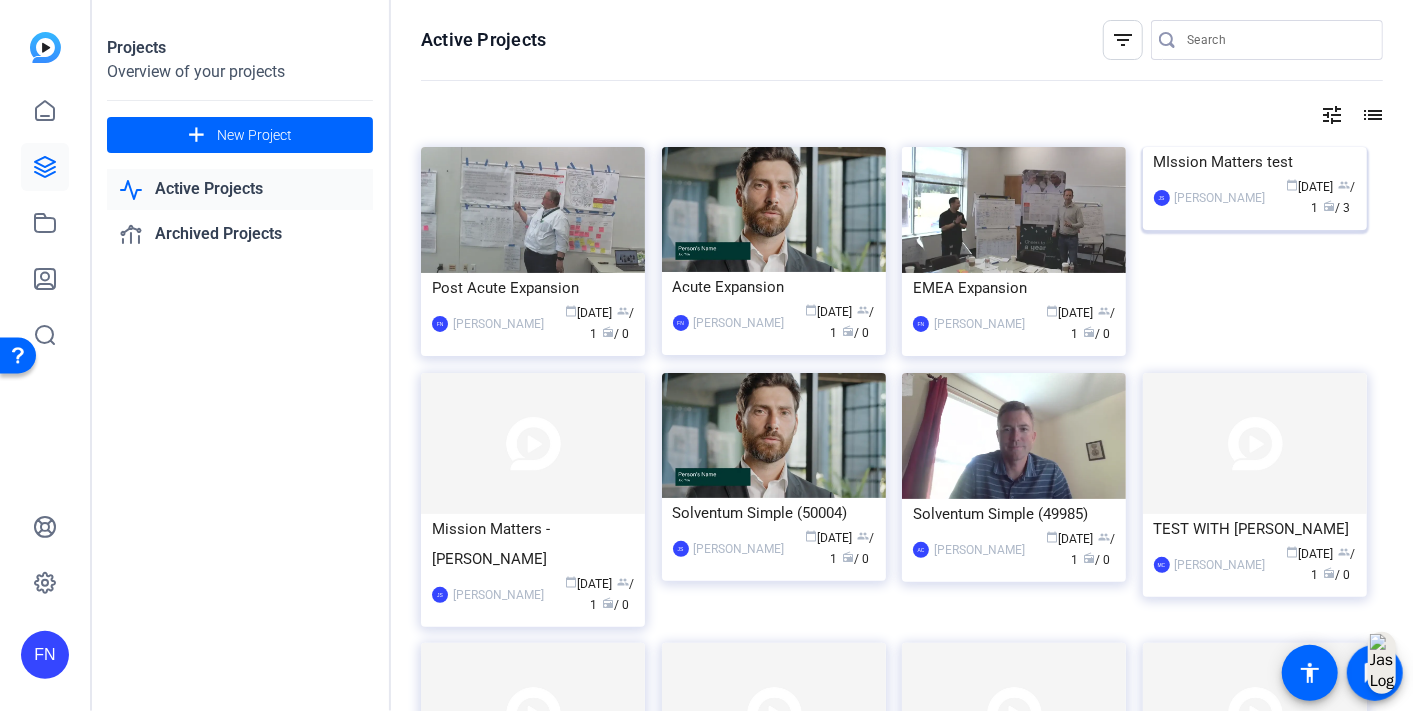 click 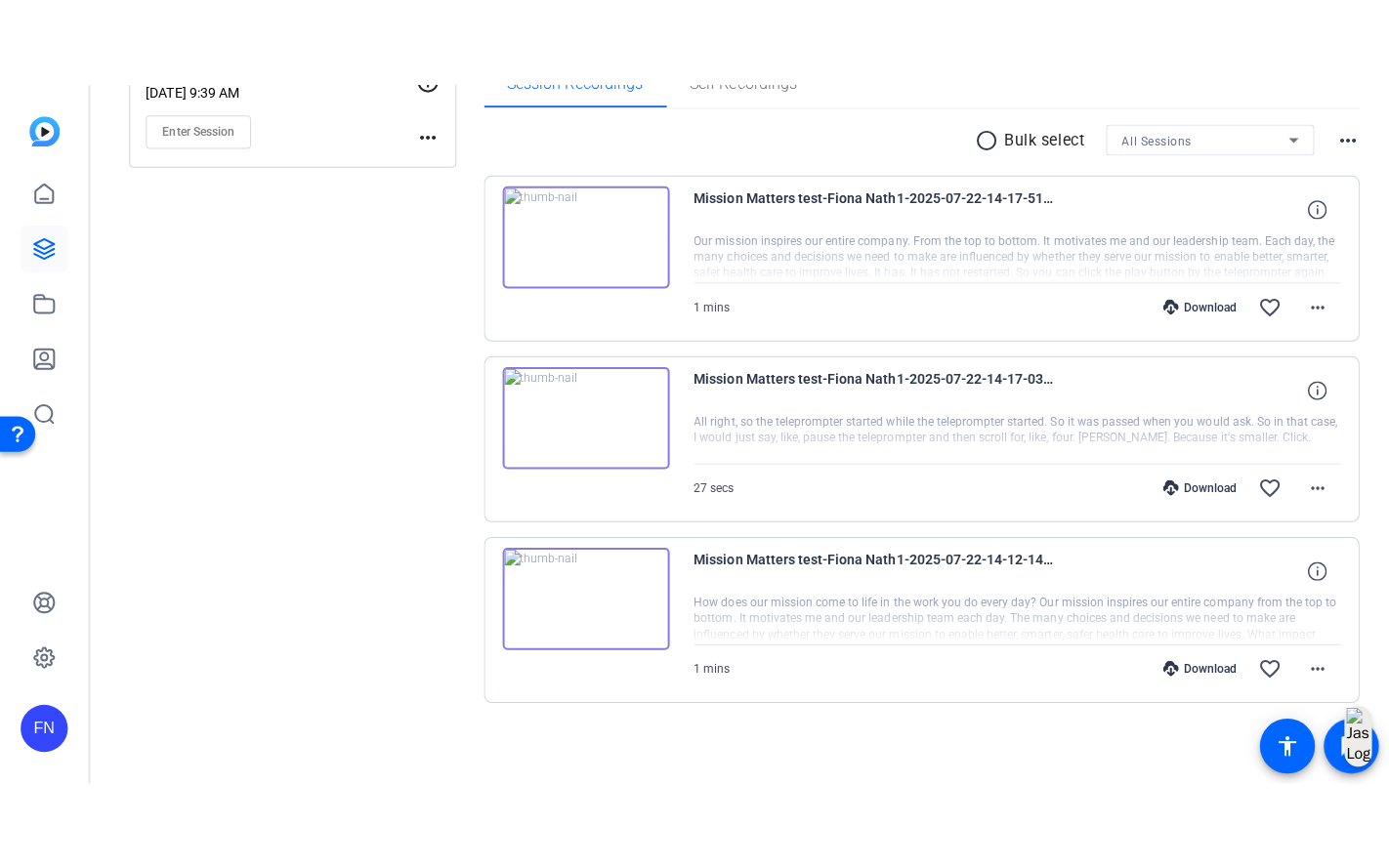 scroll, scrollTop: 343, scrollLeft: 0, axis: vertical 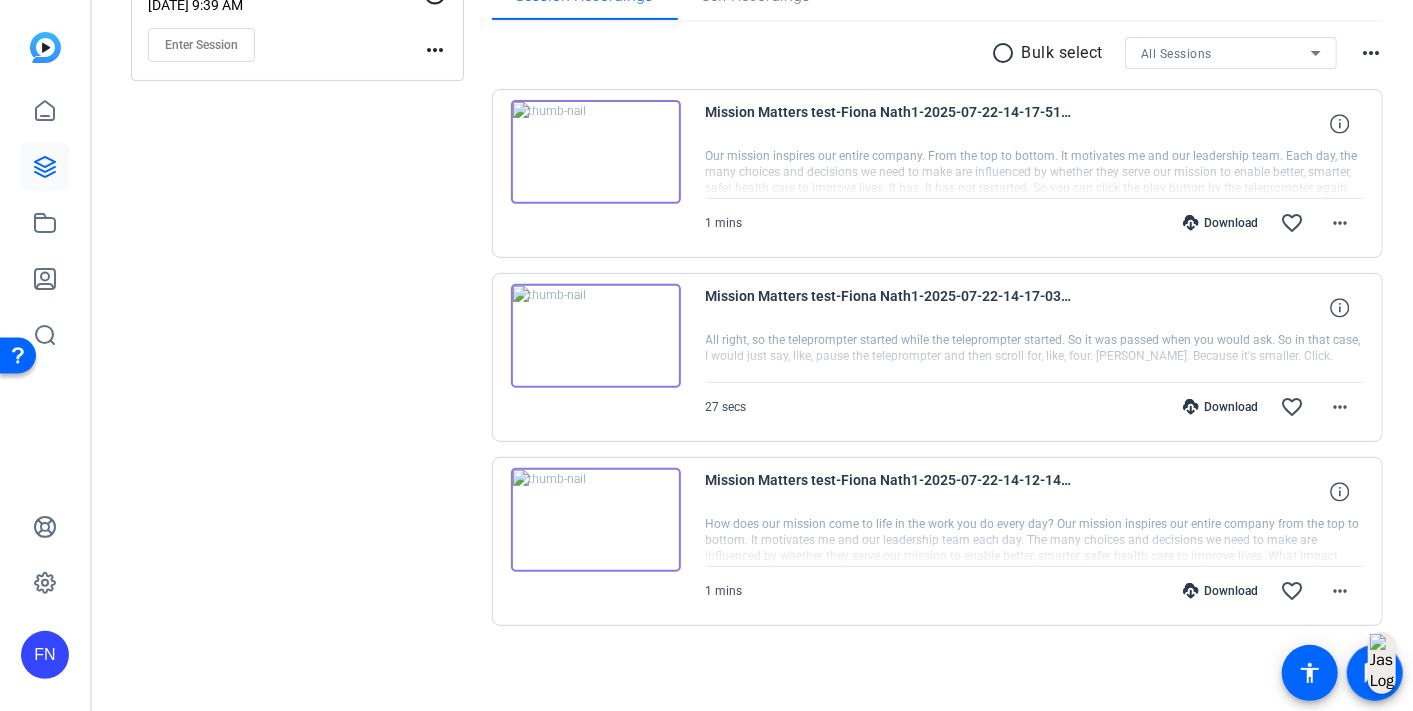 click at bounding box center (596, 152) 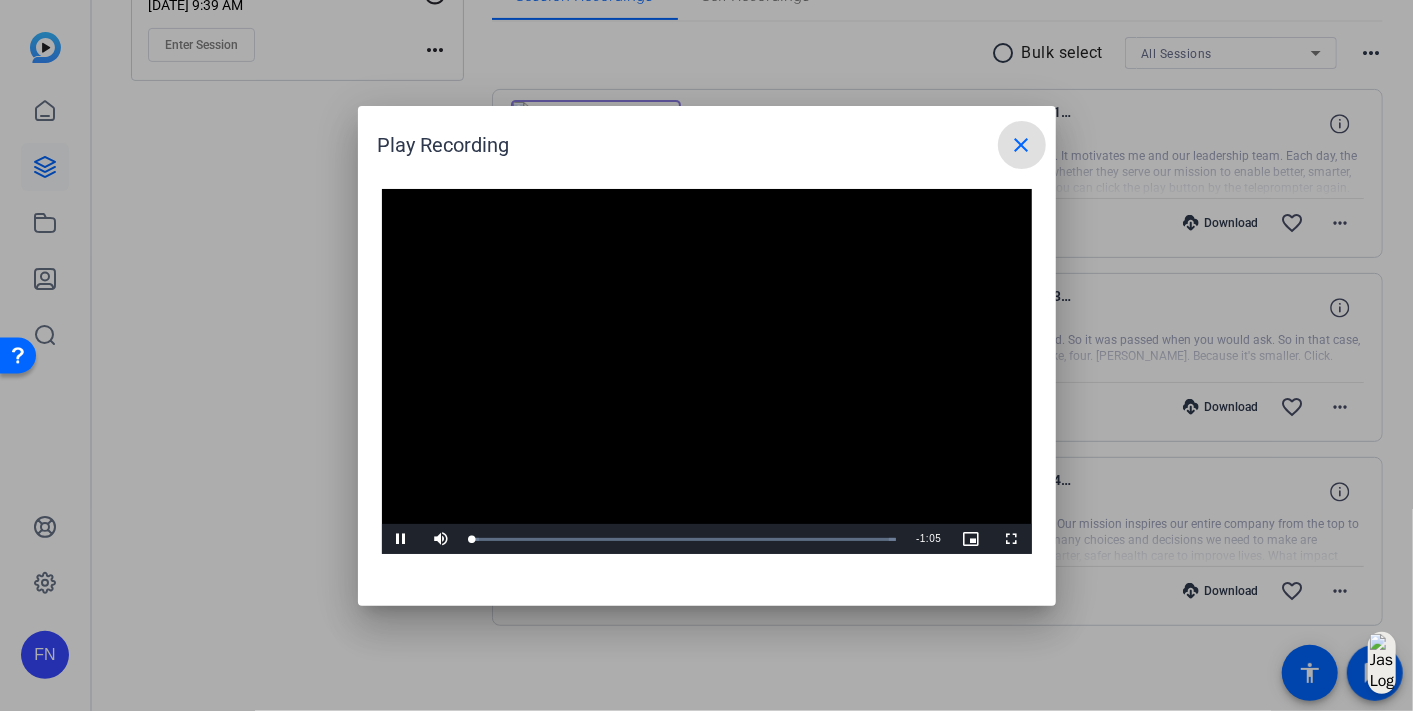 click at bounding box center [707, 372] 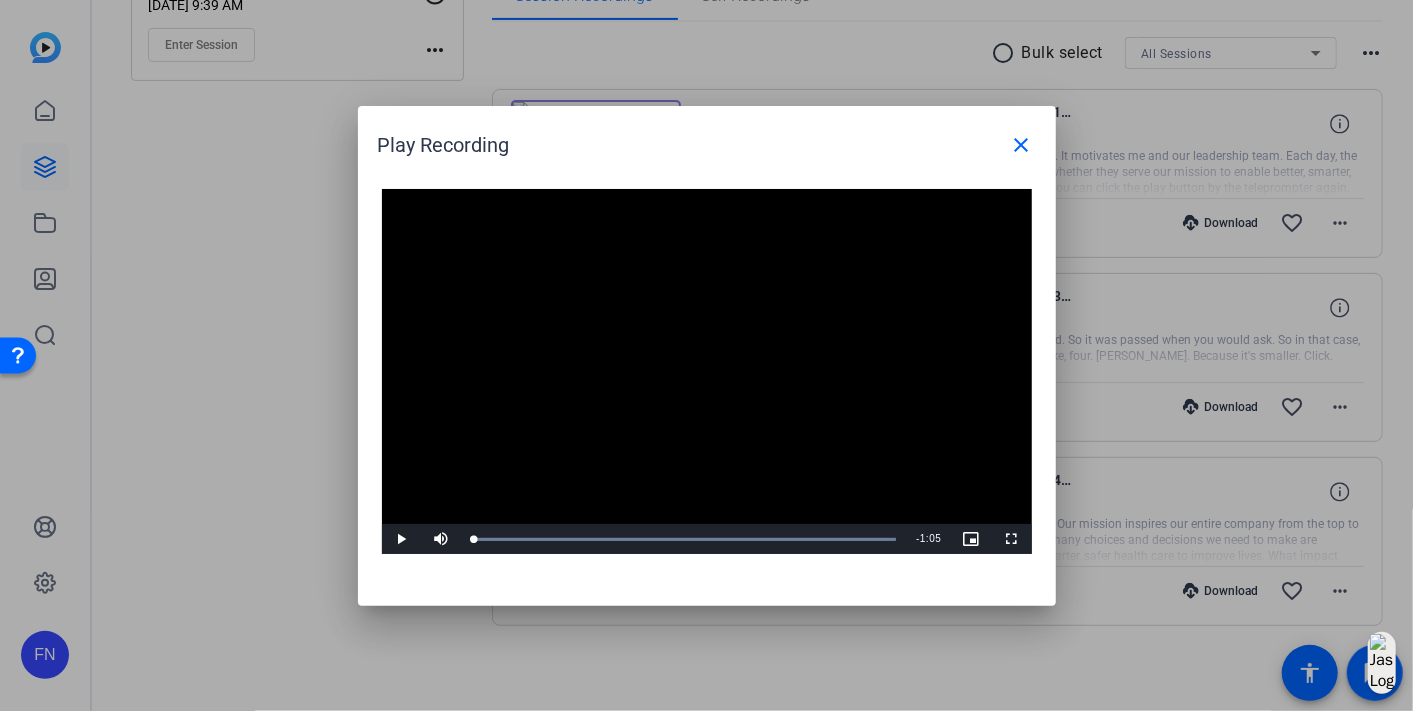 click at bounding box center [707, 372] 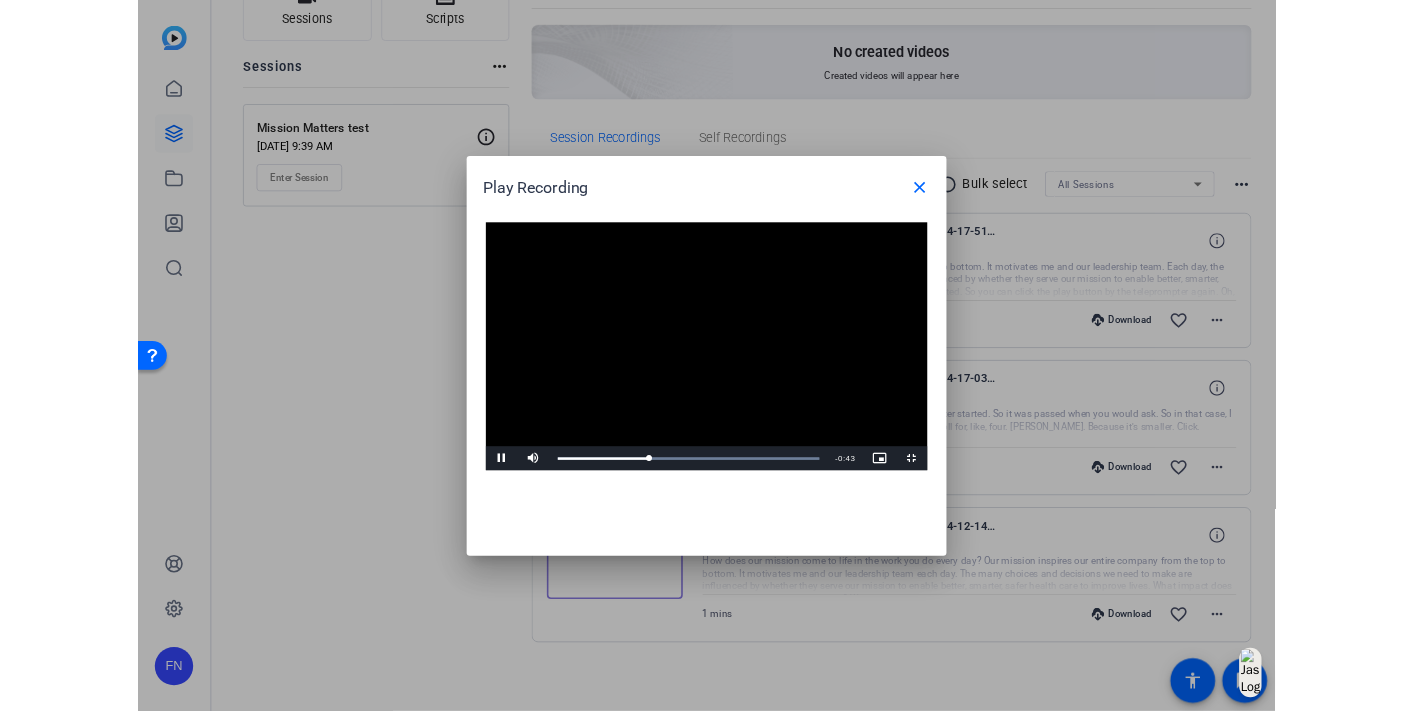 scroll, scrollTop: 351, scrollLeft: 0, axis: vertical 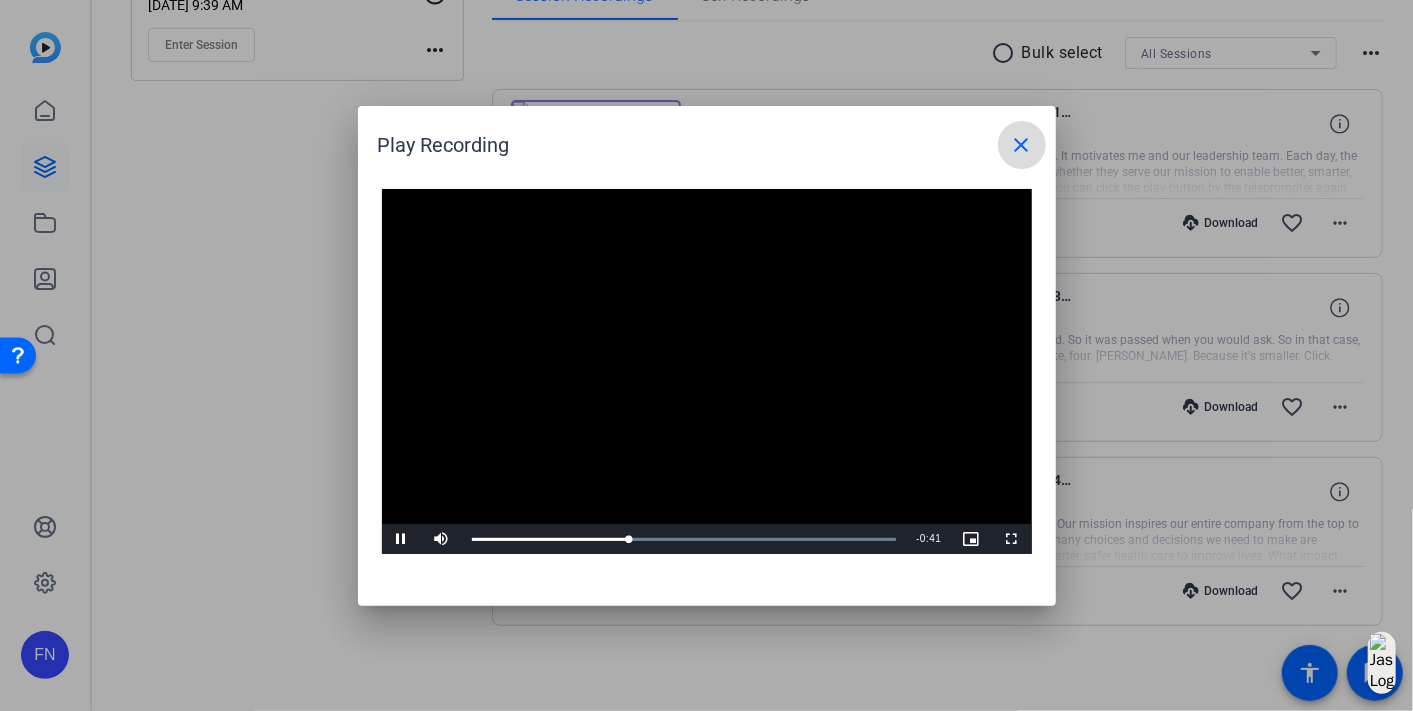 click on "close" at bounding box center (1022, 145) 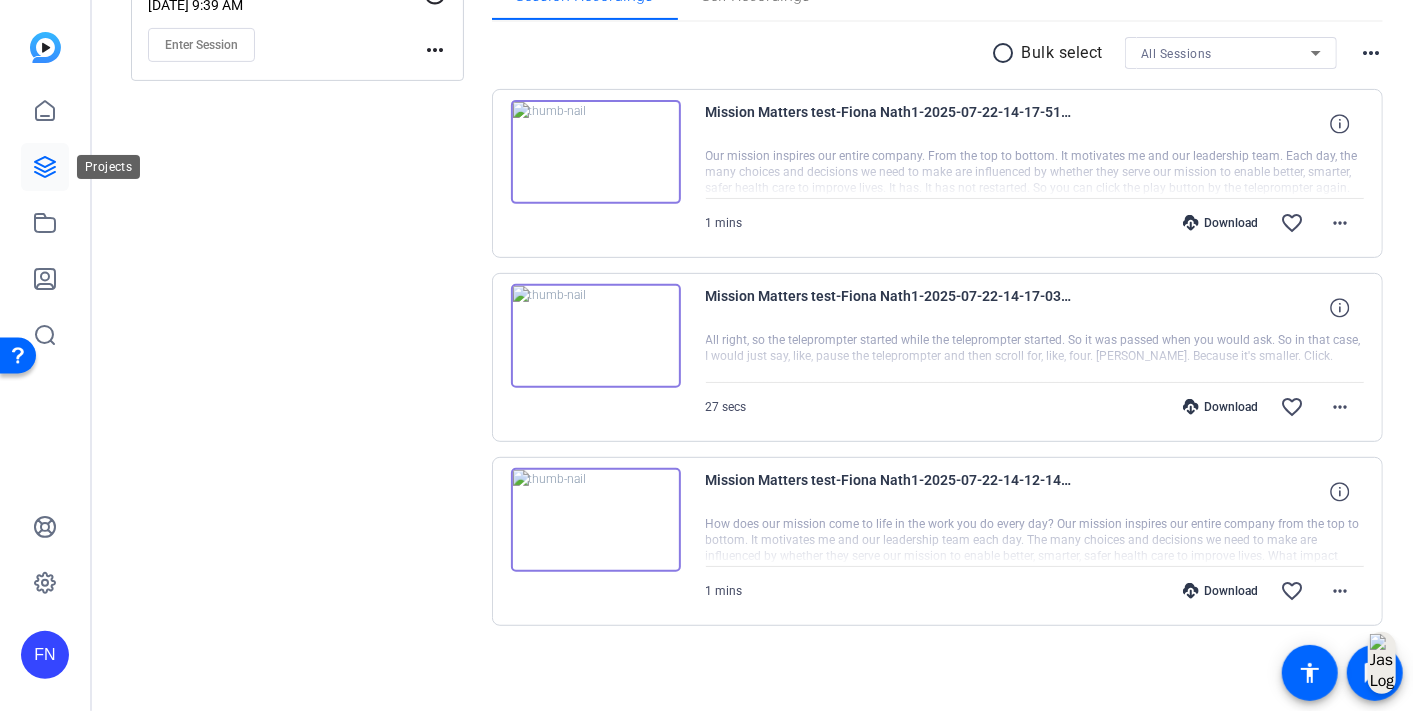 click 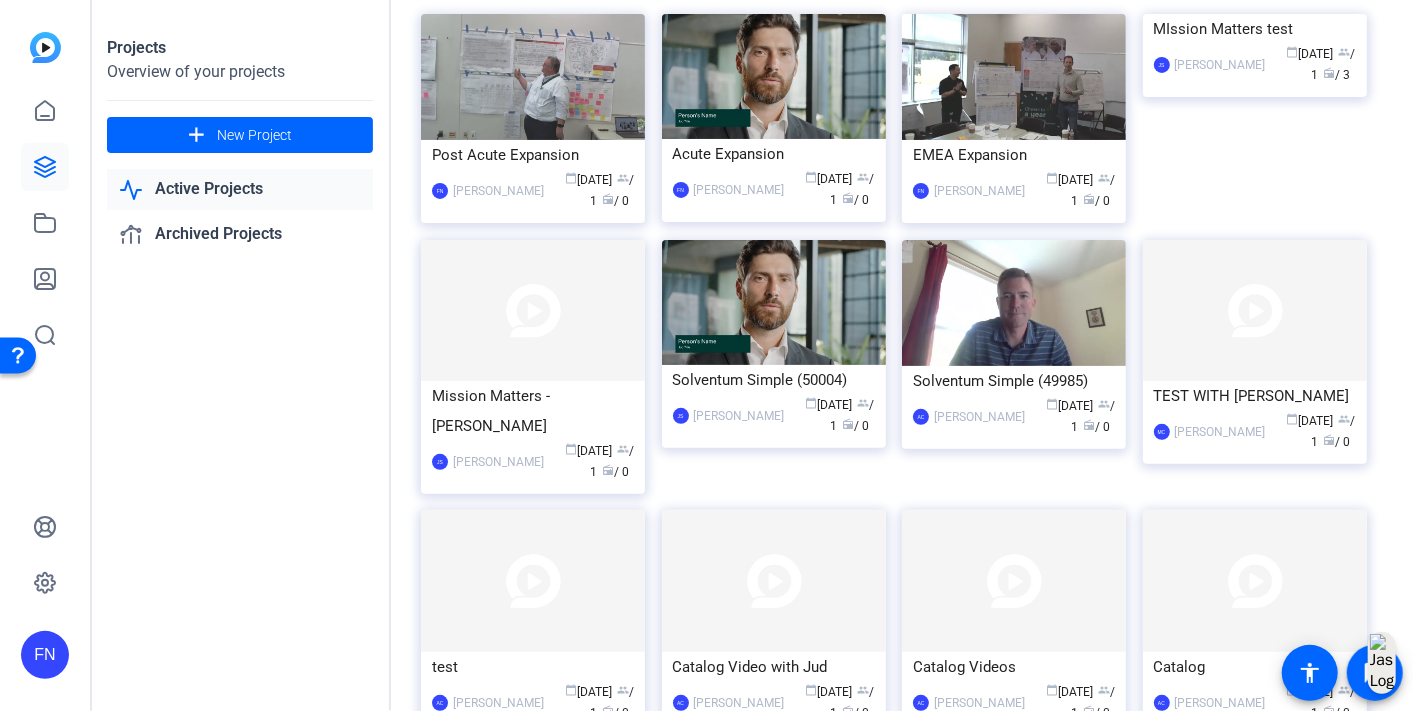 scroll, scrollTop: 222, scrollLeft: 0, axis: vertical 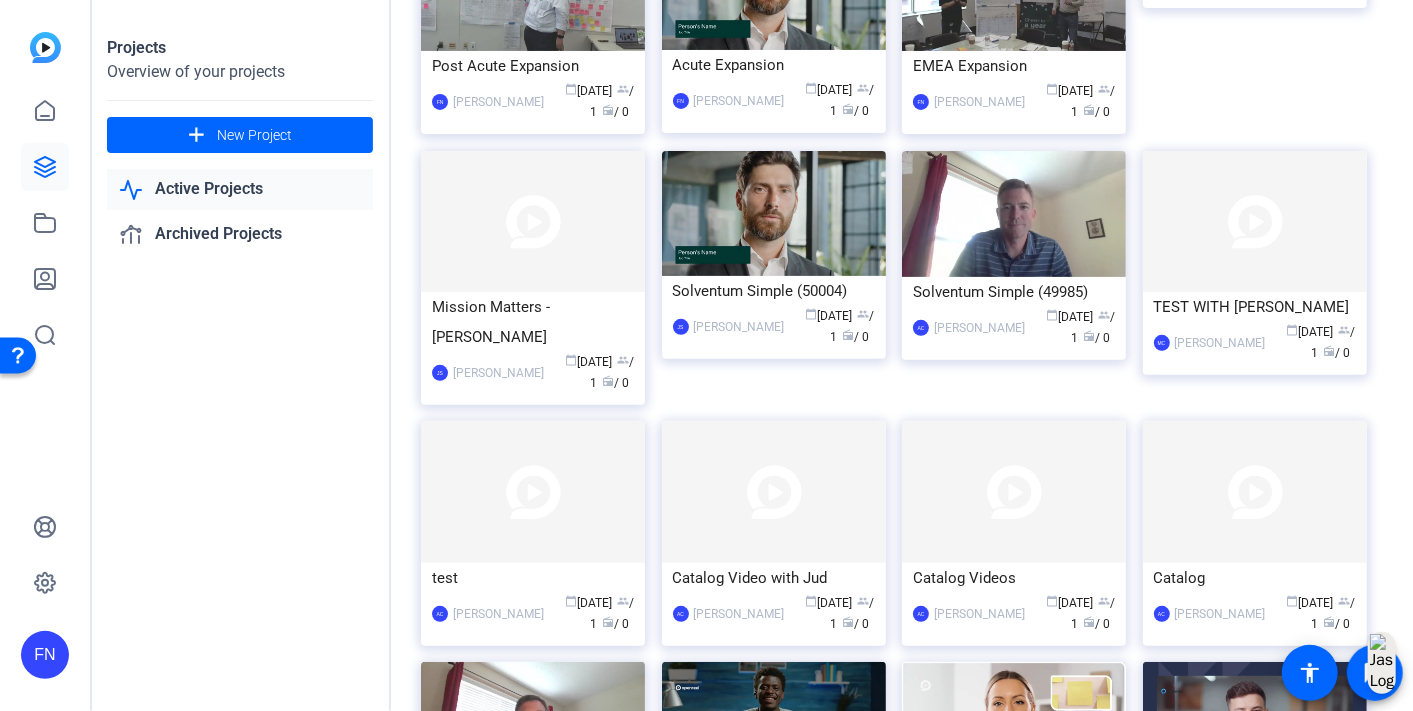 click on "Active Projects" 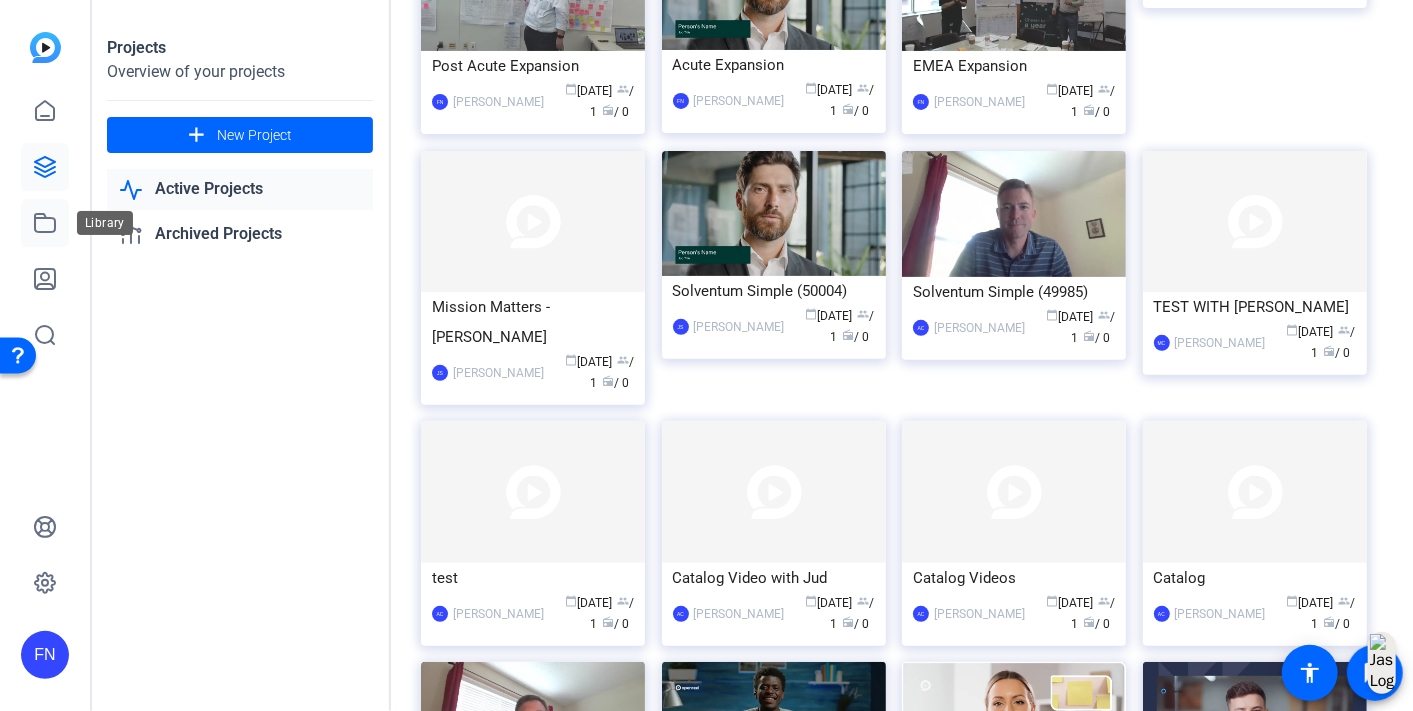 click 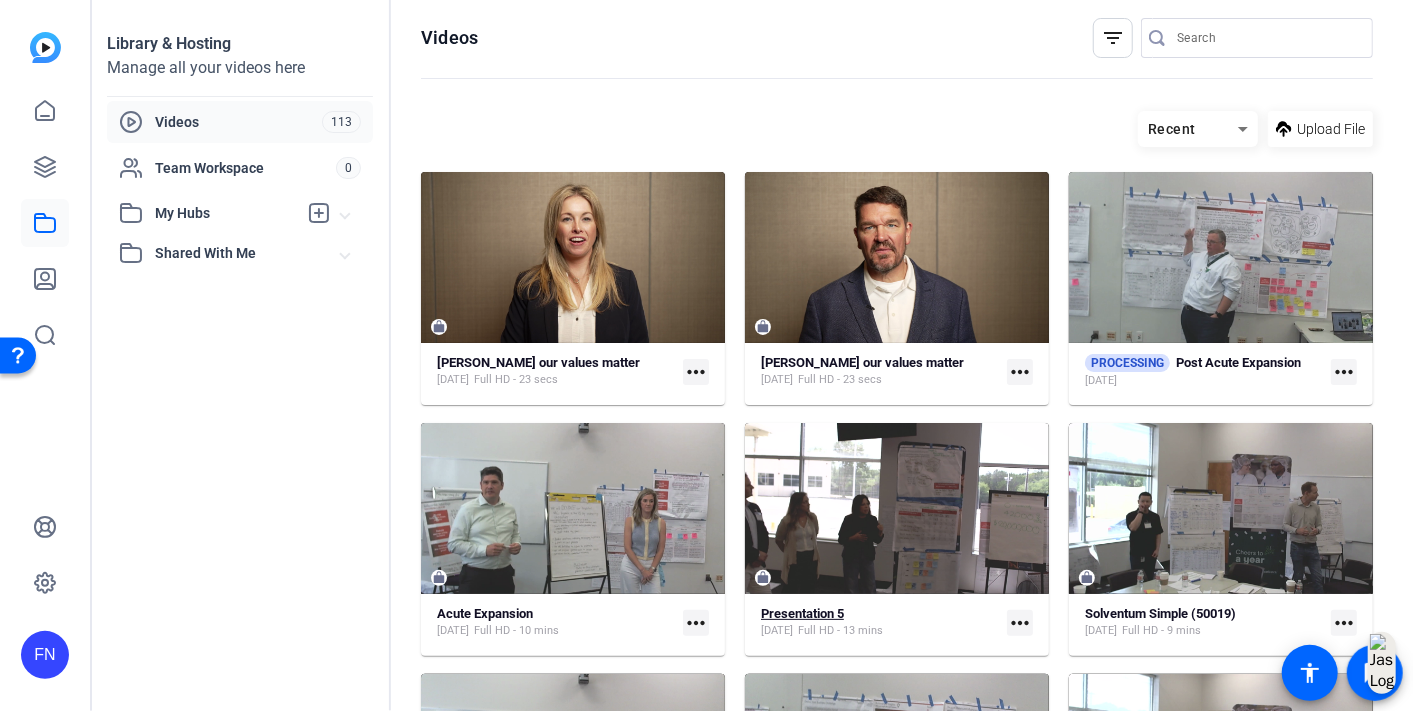 scroll, scrollTop: 0, scrollLeft: 0, axis: both 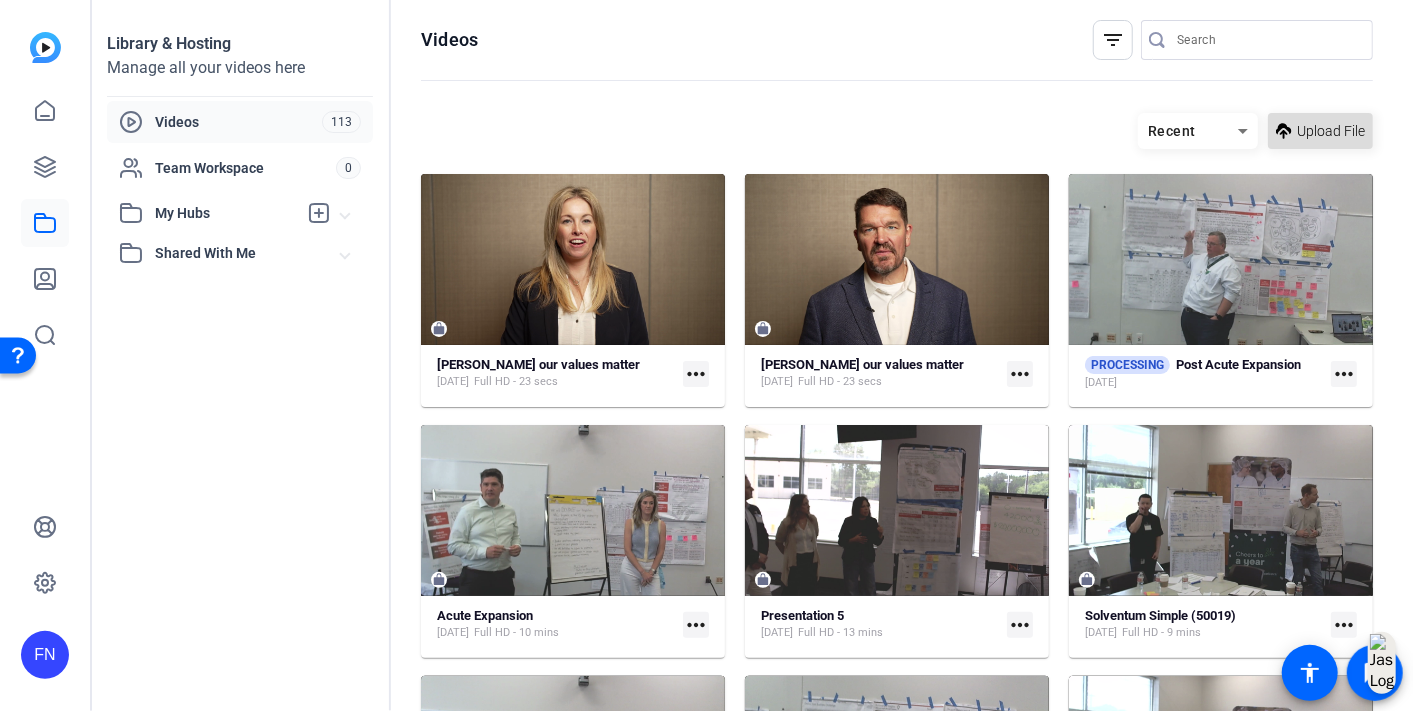 click on "Upload File" 